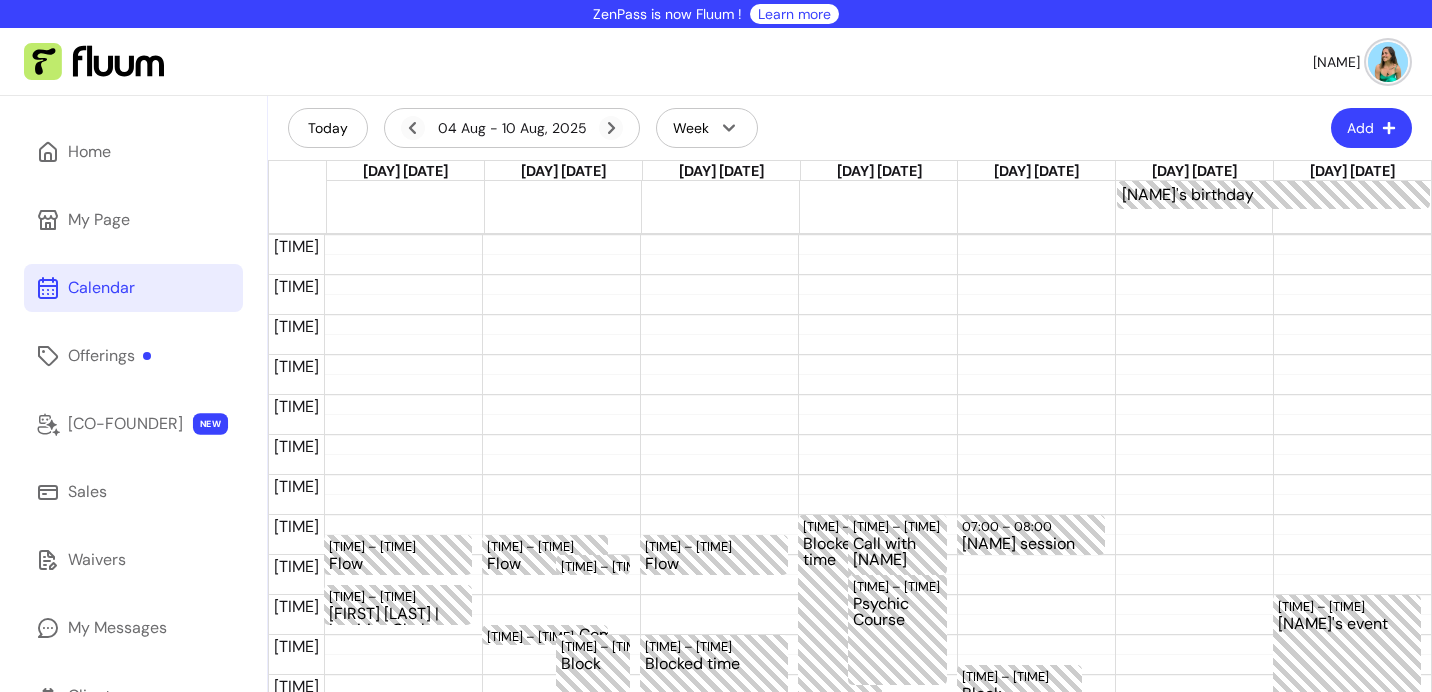 scroll, scrollTop: 0, scrollLeft: 0, axis: both 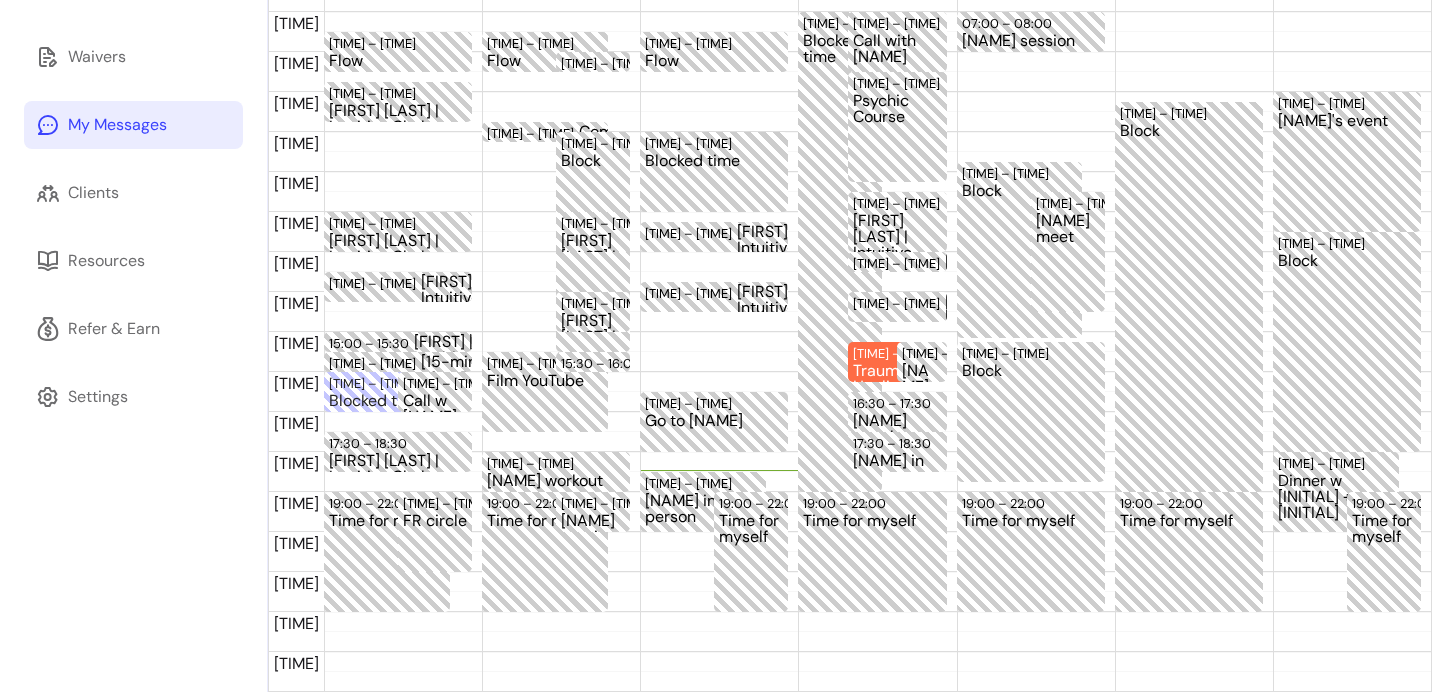 click on "My Messages" at bounding box center [117, 125] 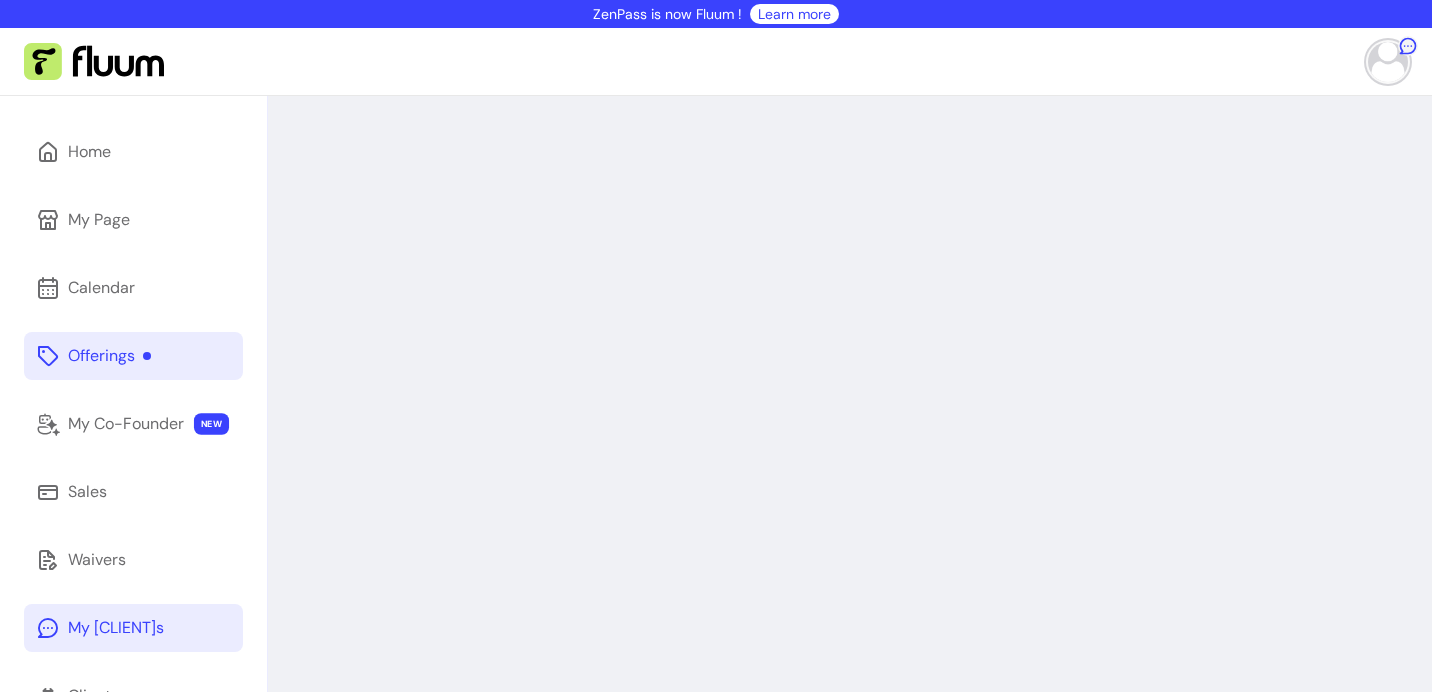 scroll, scrollTop: 0, scrollLeft: 0, axis: both 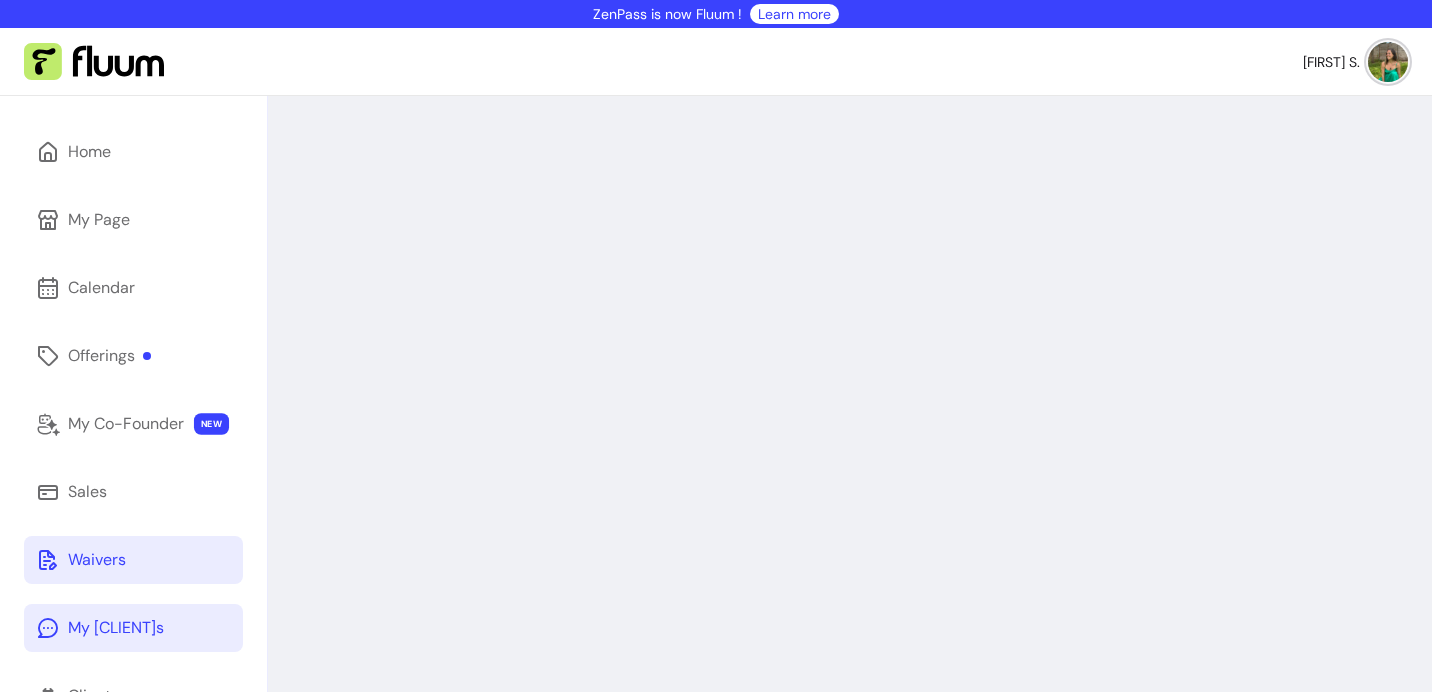 click on "Waivers" at bounding box center (97, 560) 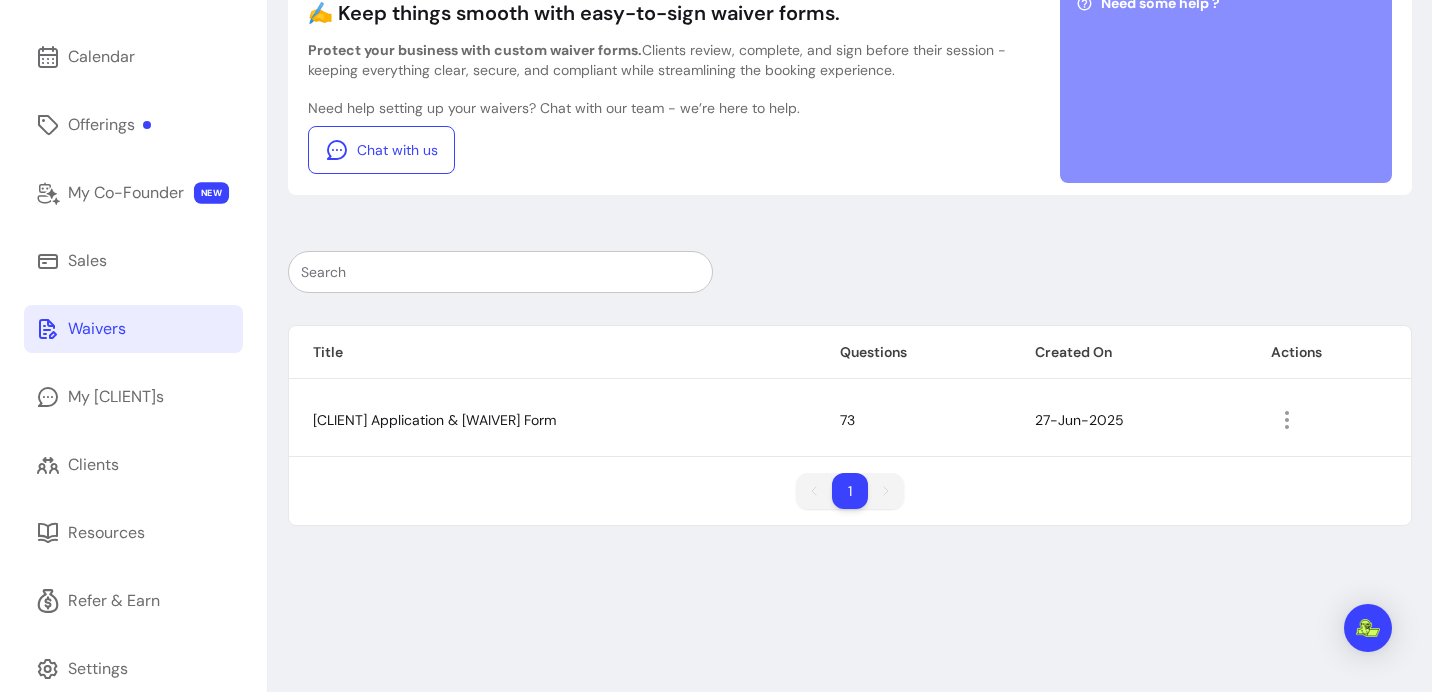 scroll, scrollTop: 264, scrollLeft: 0, axis: vertical 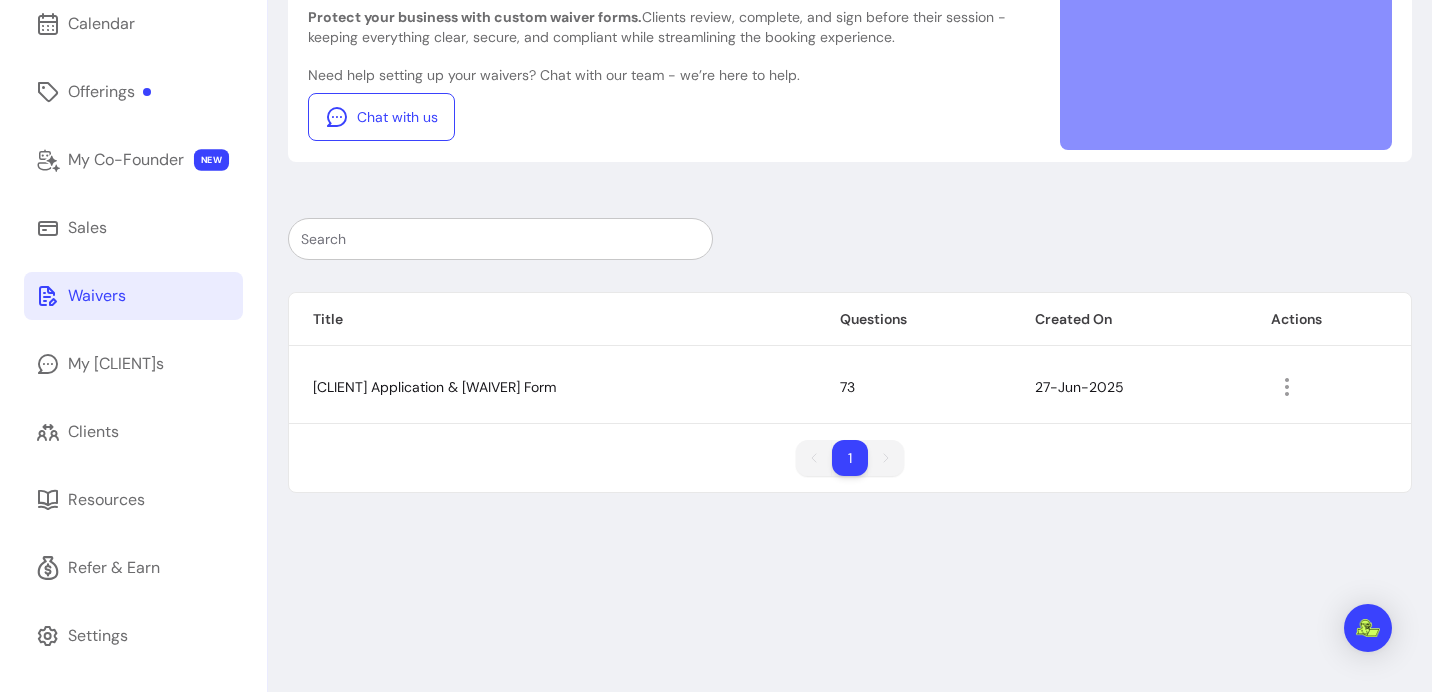 click on "1" at bounding box center [850, 458] 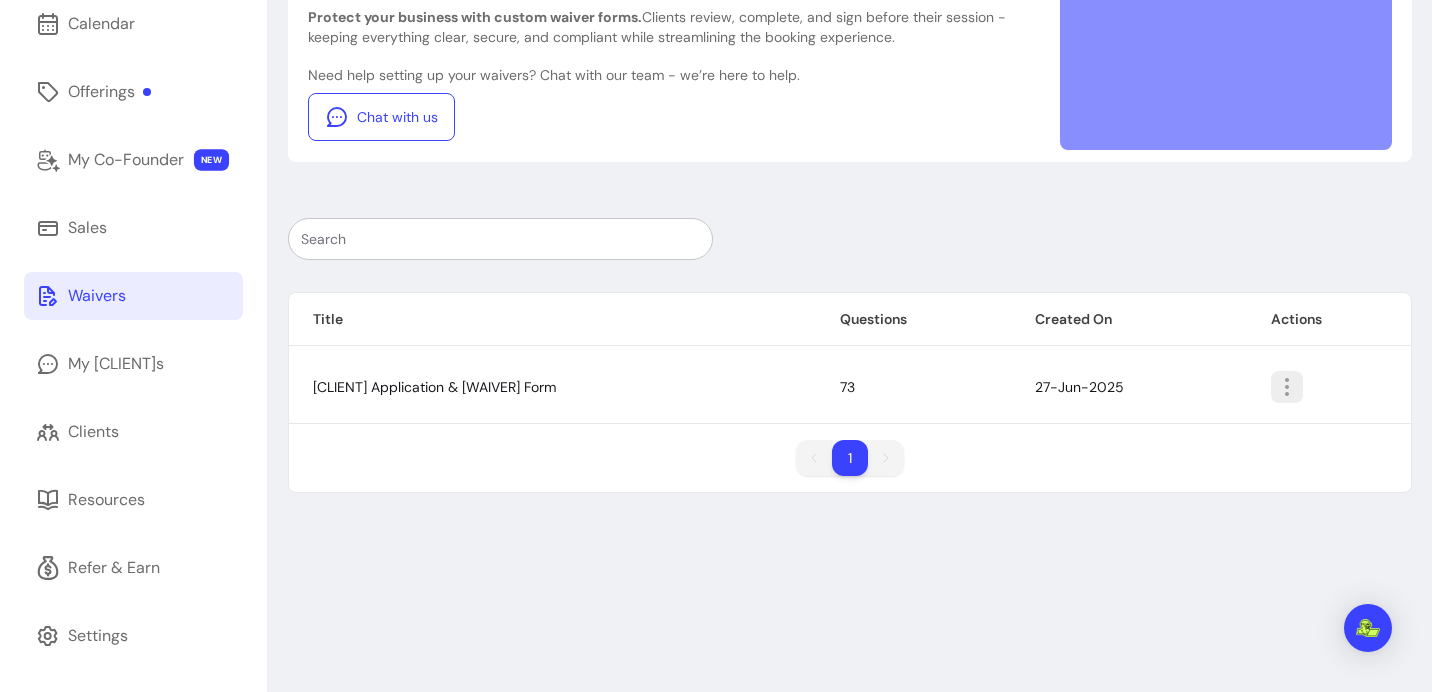 click at bounding box center (1287, 387) 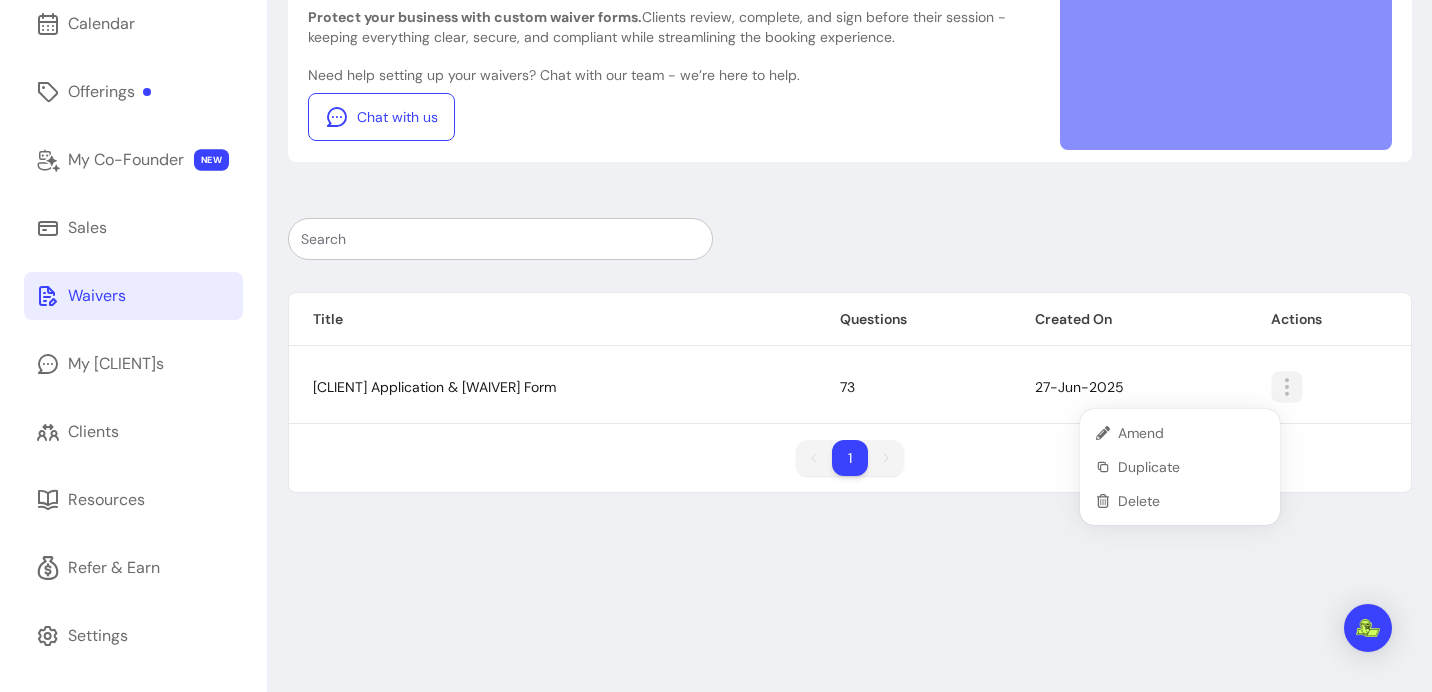click at bounding box center [1286, 386] 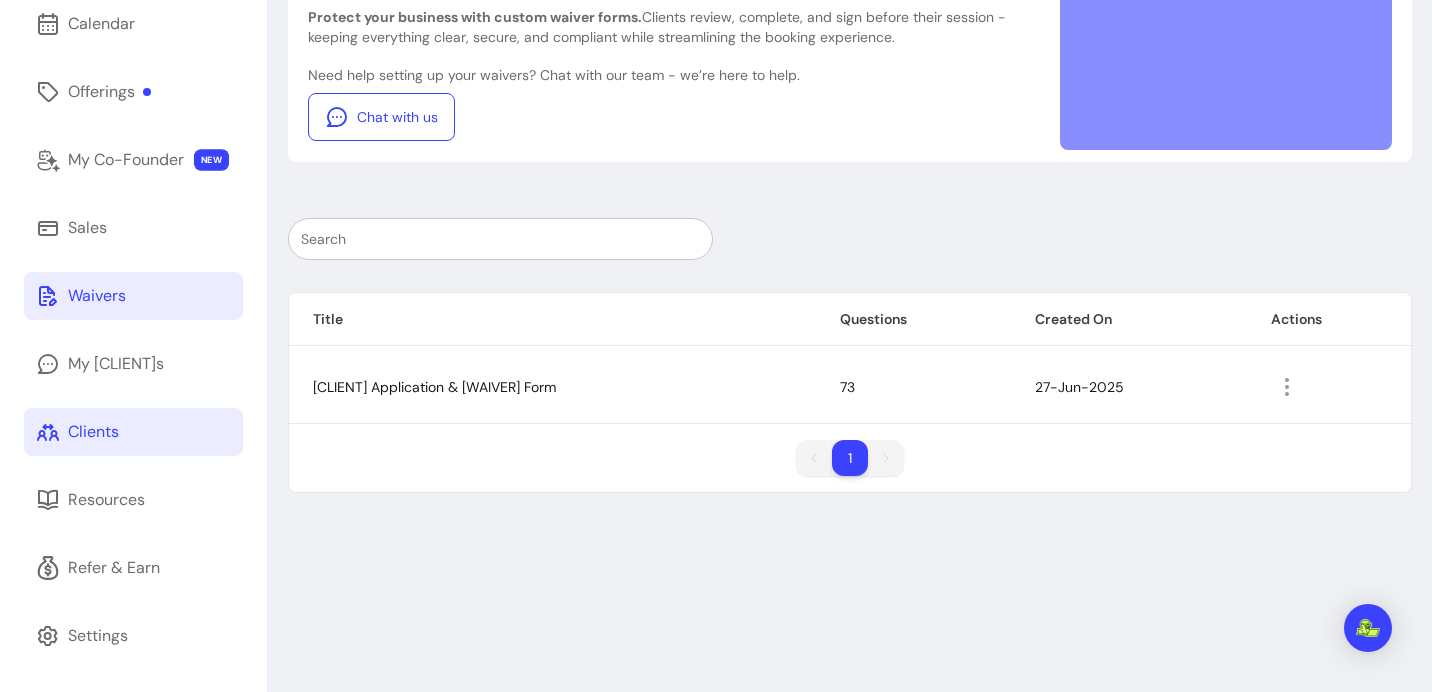 click on "[CLIENTS]" at bounding box center (93, 432) 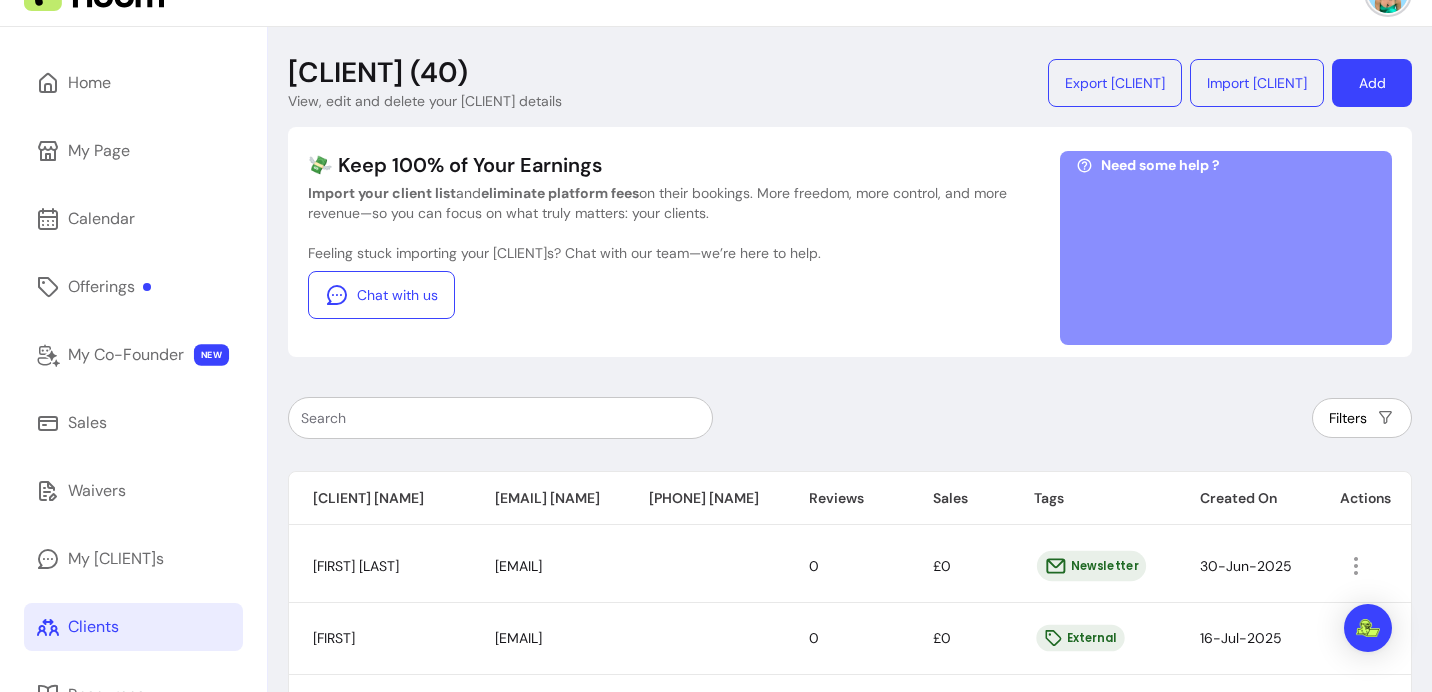scroll, scrollTop: 0, scrollLeft: 0, axis: both 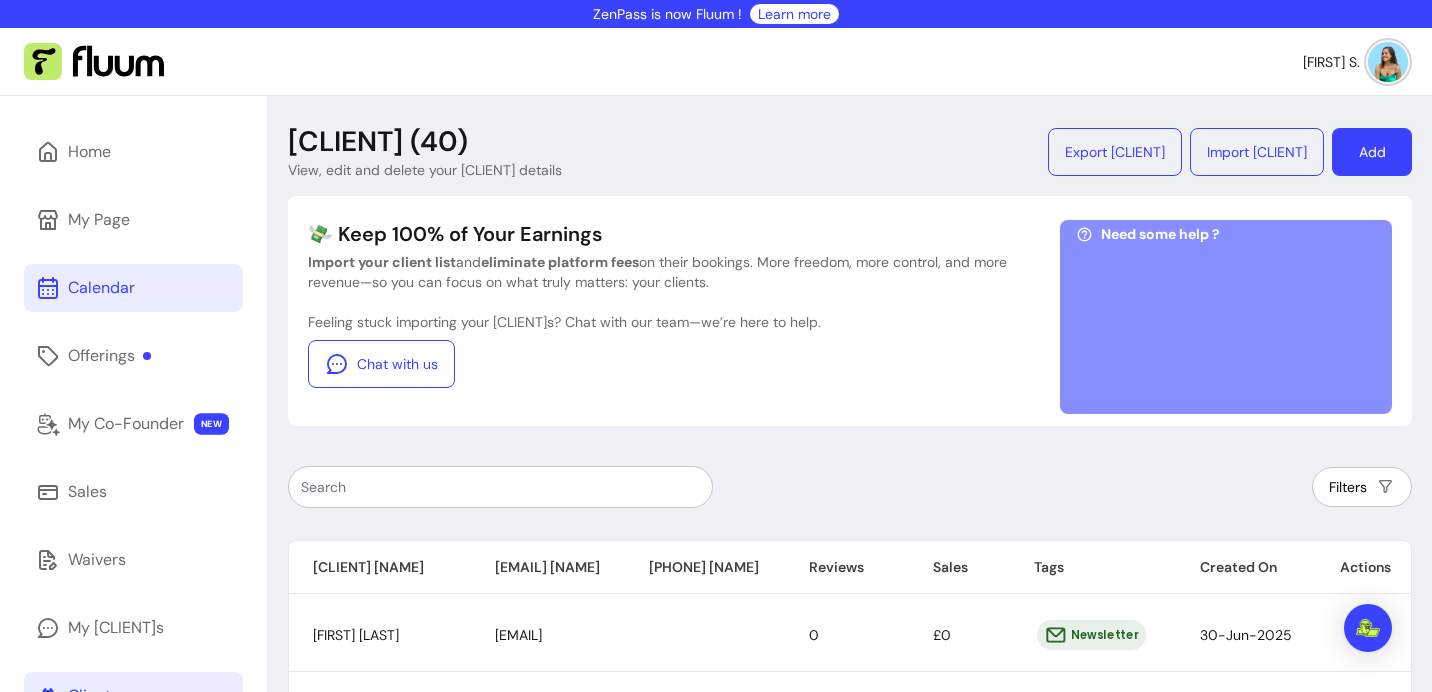 click on "Calendar" at bounding box center (101, 288) 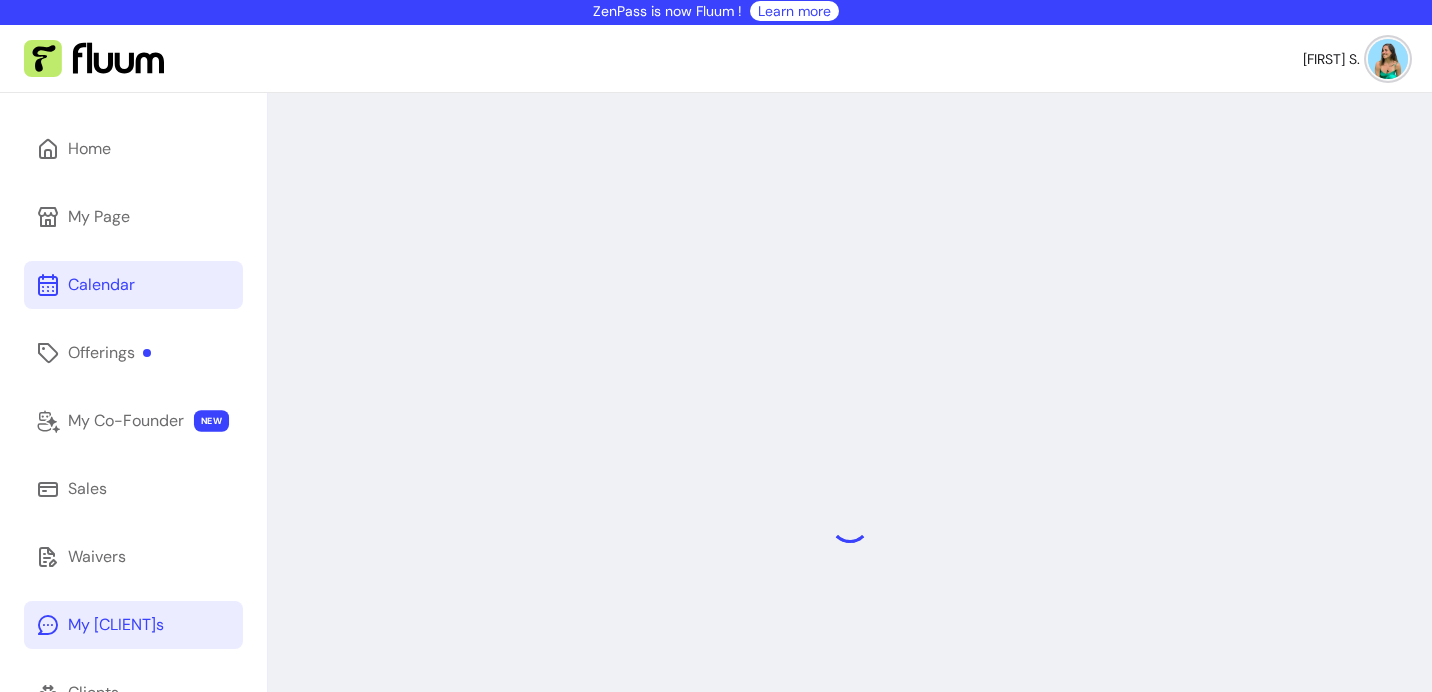 scroll, scrollTop: 4, scrollLeft: 0, axis: vertical 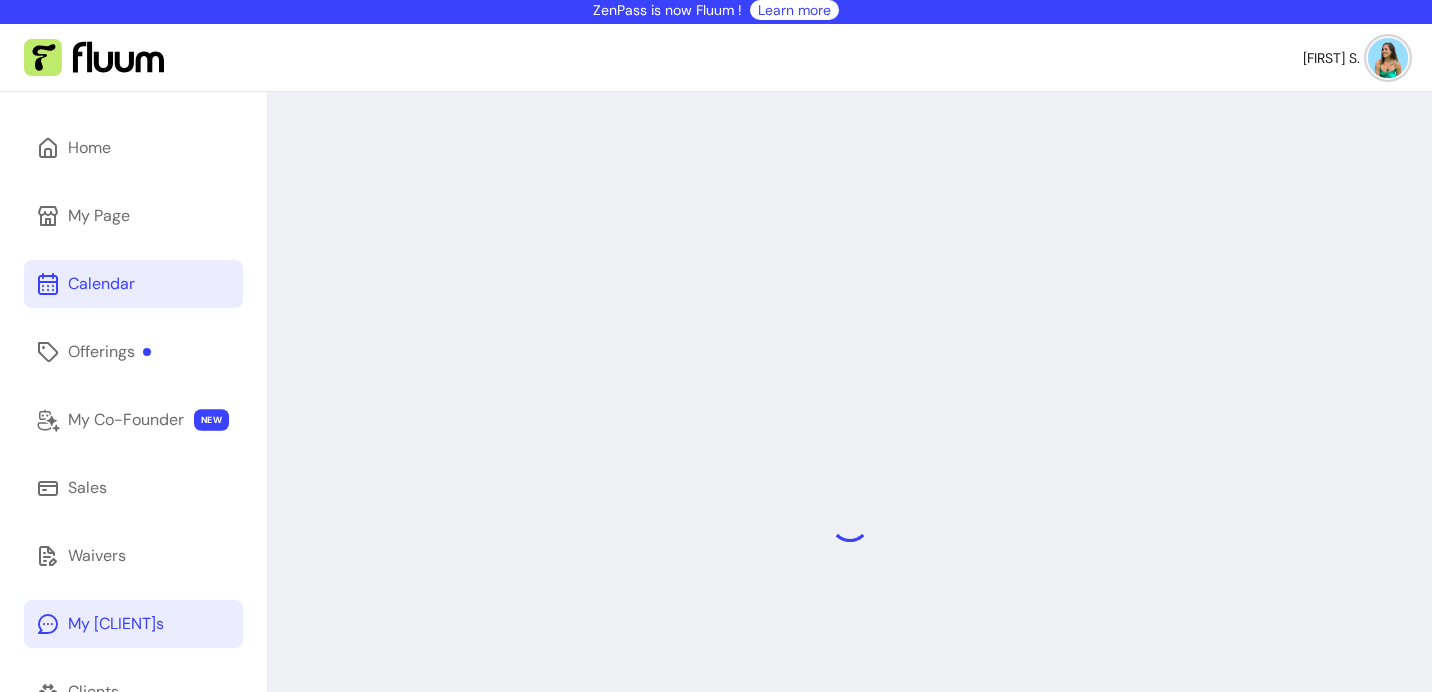 click on "My Messages" at bounding box center [116, 624] 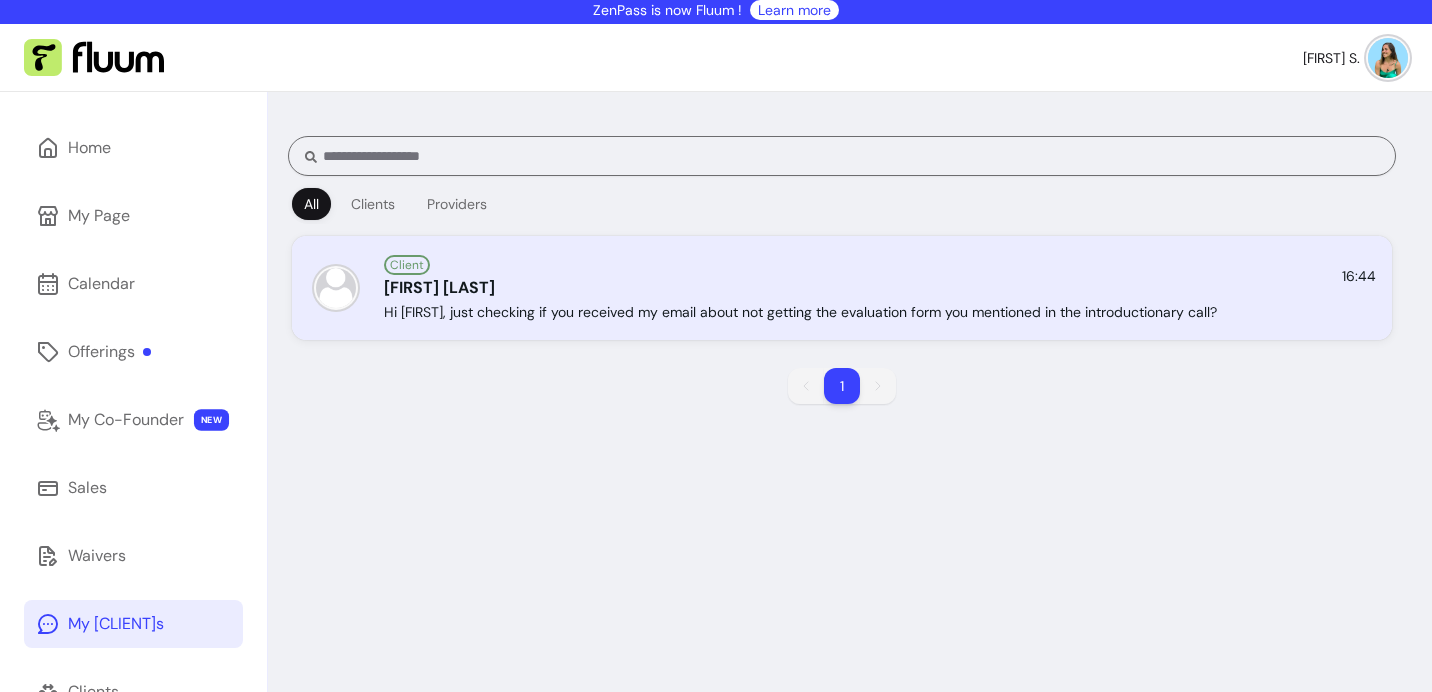 click on "Hi Hanna, just checking if you received my email about not getting the evaluation form you mentioned in the introductionary call?" at bounding box center [800, 312] 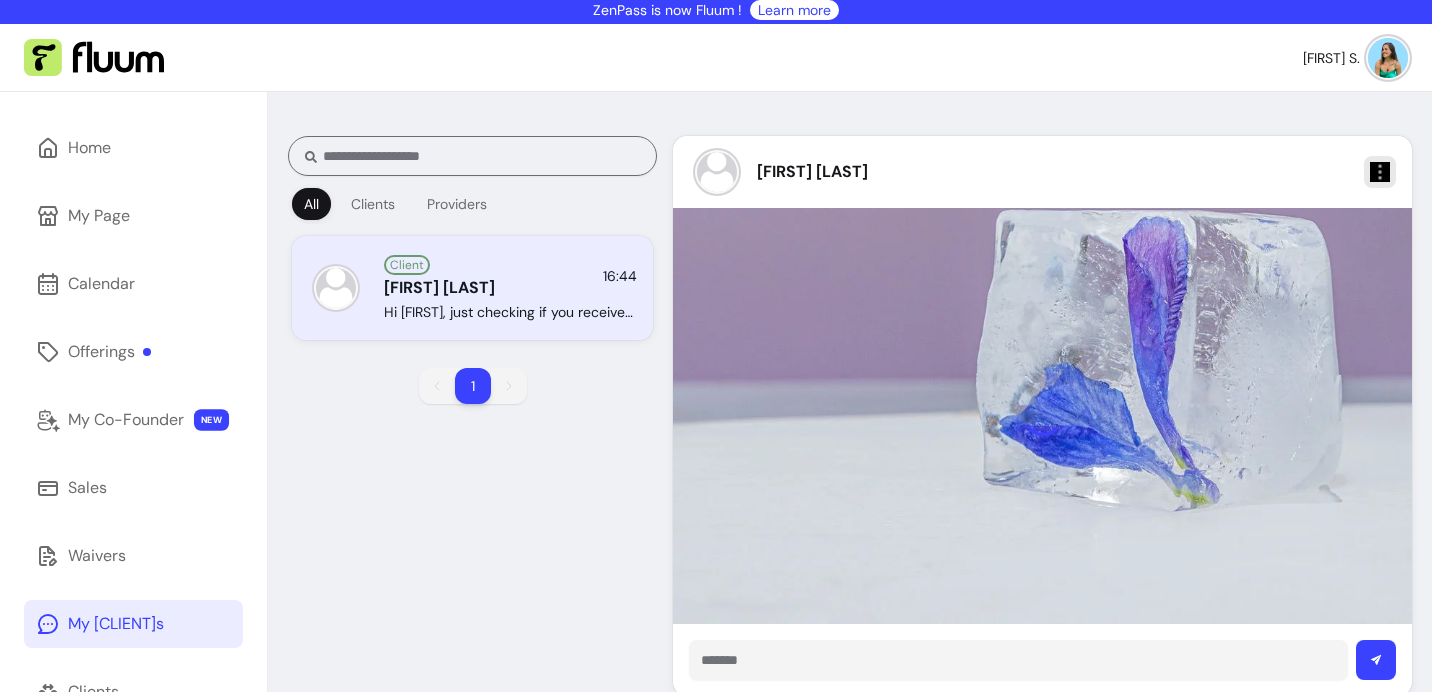scroll, scrollTop: 0, scrollLeft: 0, axis: both 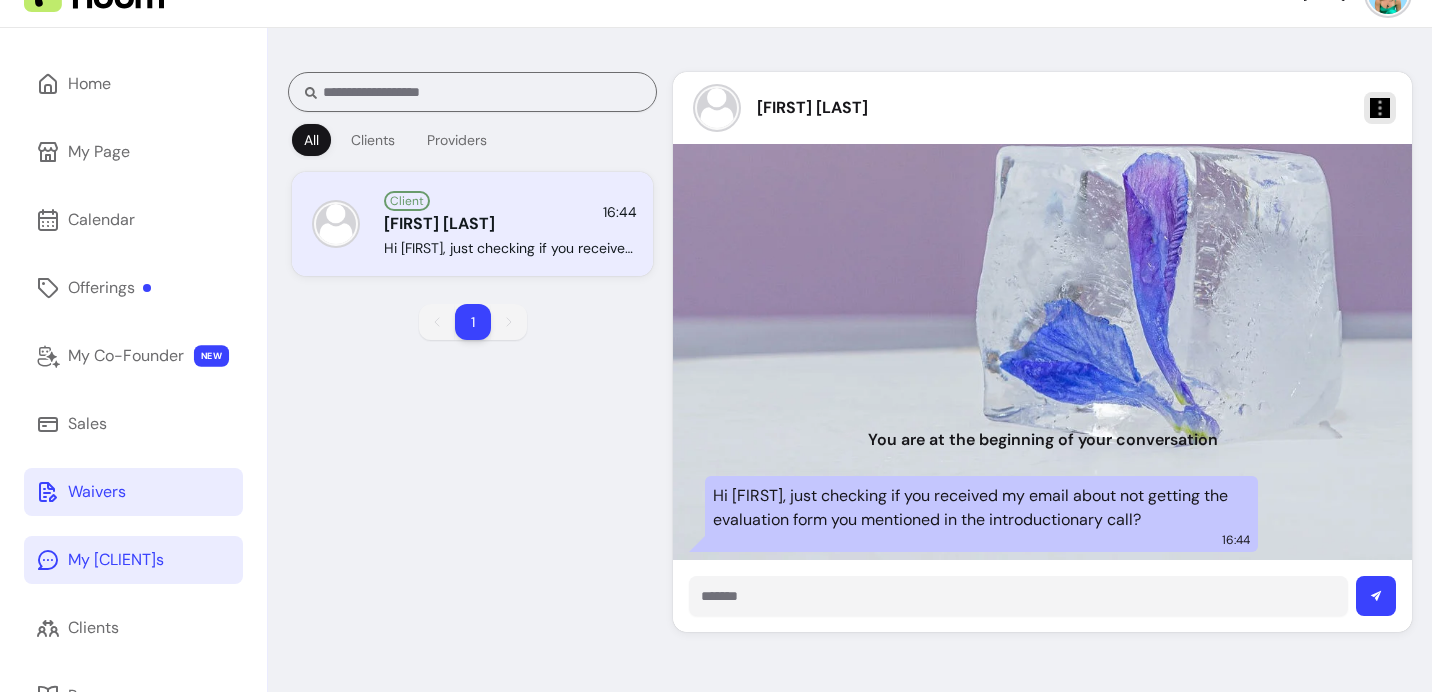 click on "Waivers" at bounding box center [97, 492] 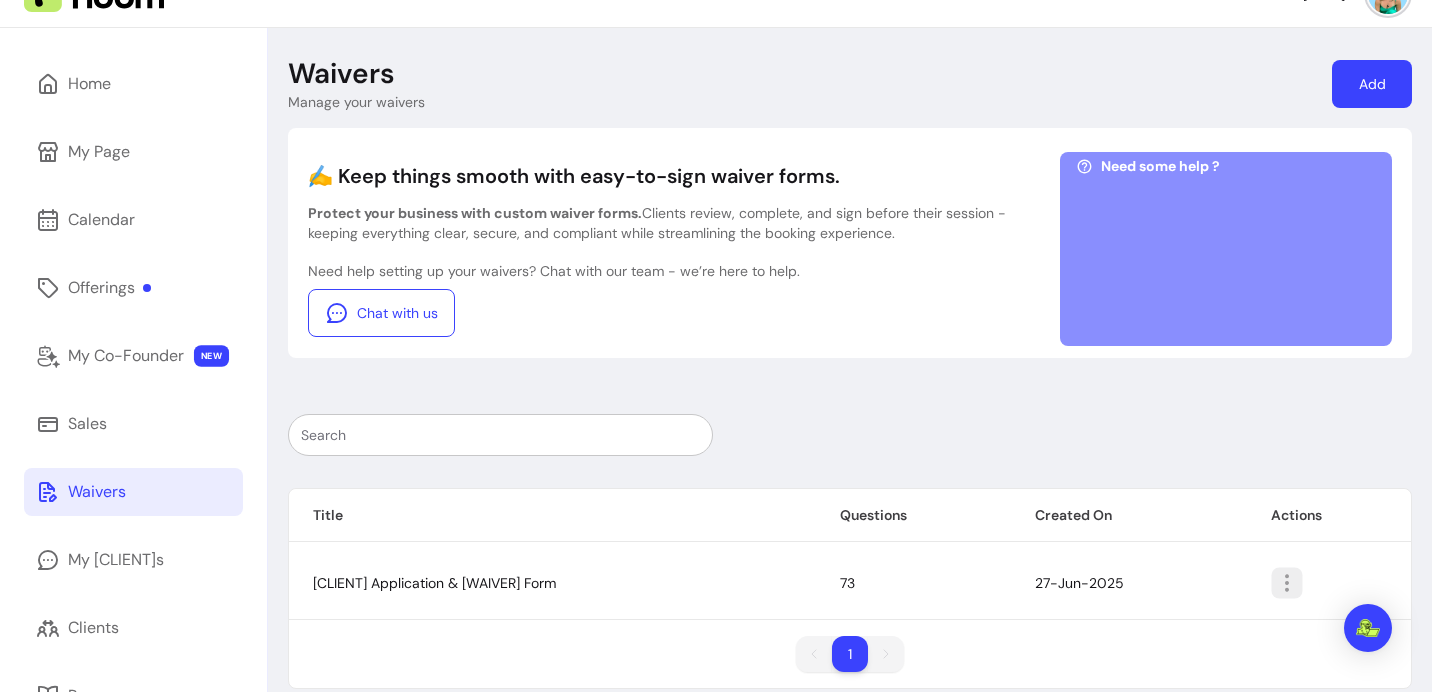 click 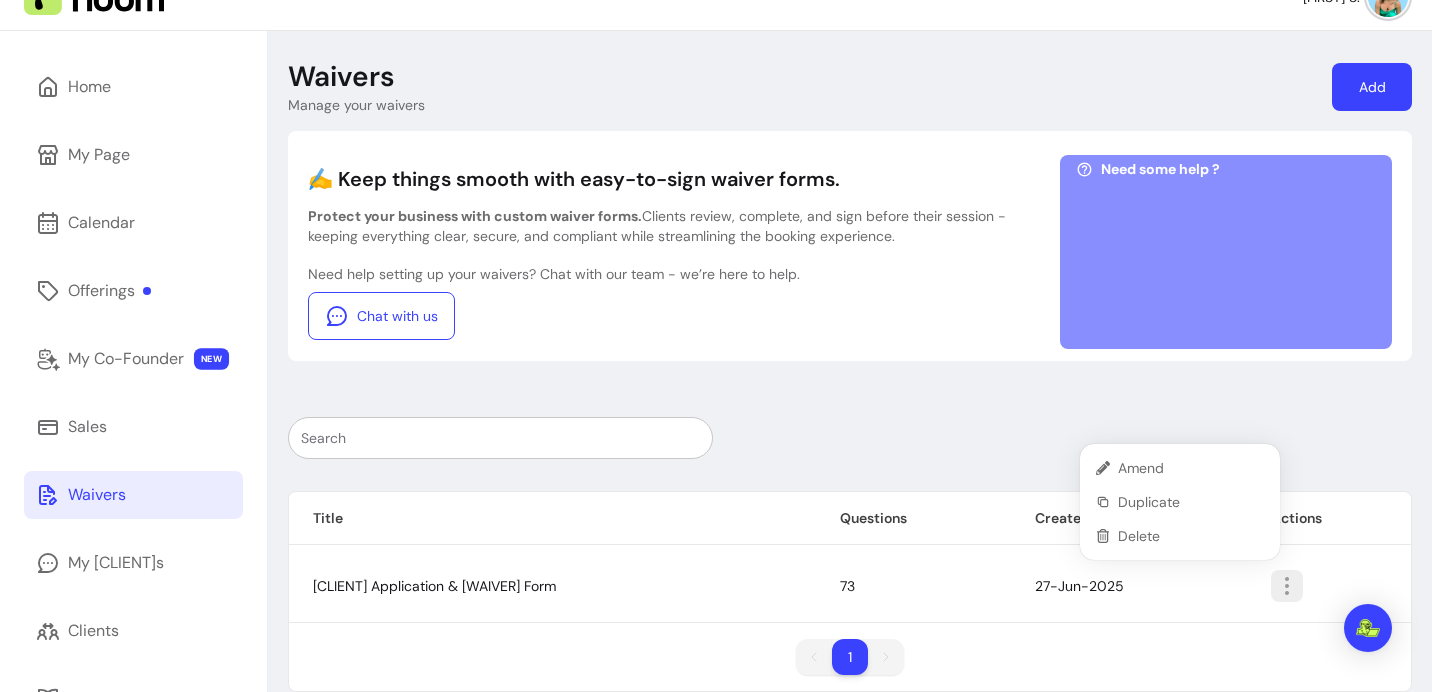 scroll, scrollTop: 64, scrollLeft: 0, axis: vertical 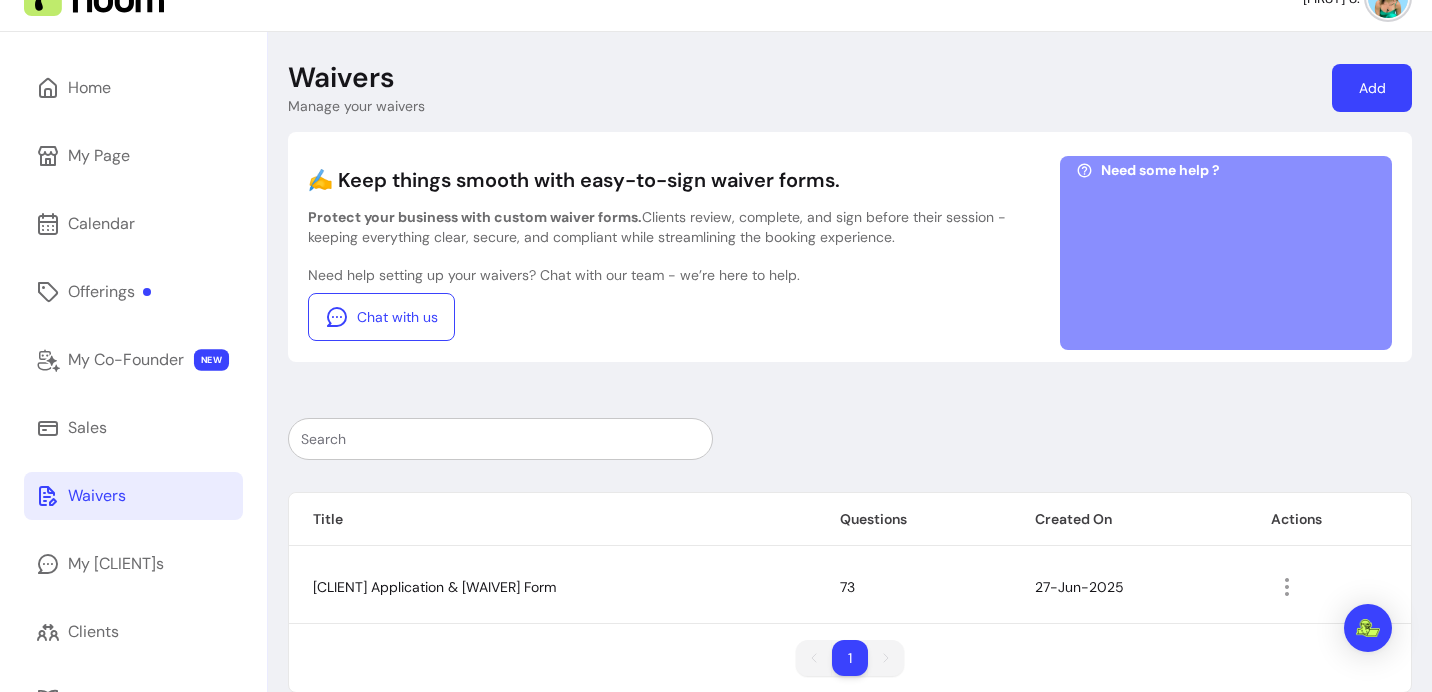 drag, startPoint x: 589, startPoint y: 96, endPoint x: 605, endPoint y: 93, distance: 16.27882 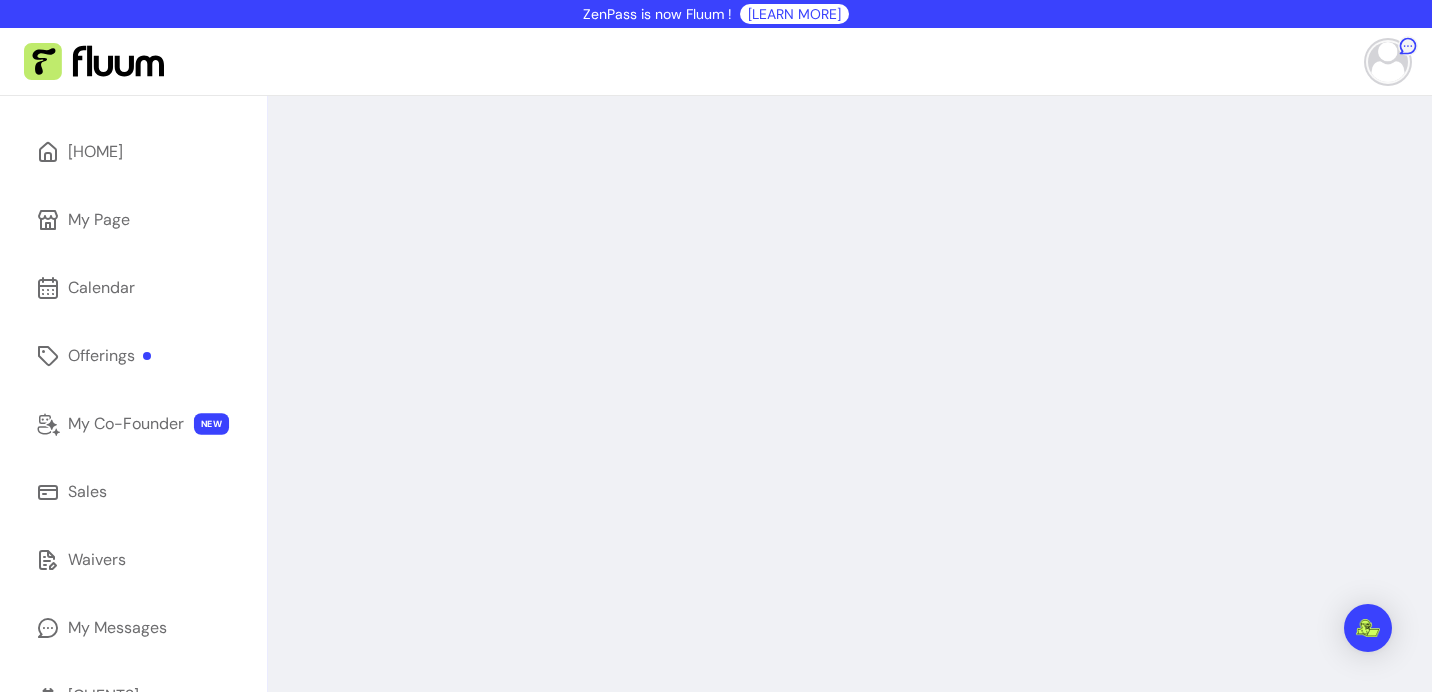scroll, scrollTop: 0, scrollLeft: 0, axis: both 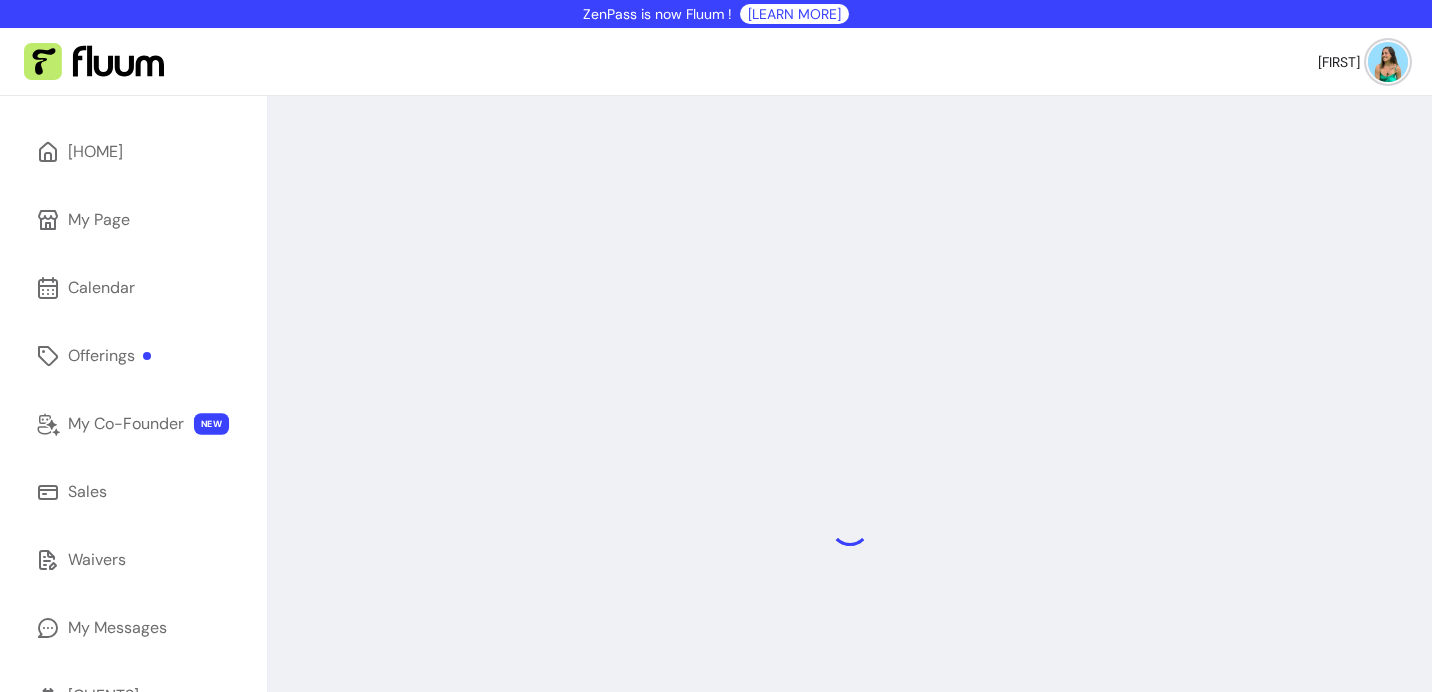 select on "*" 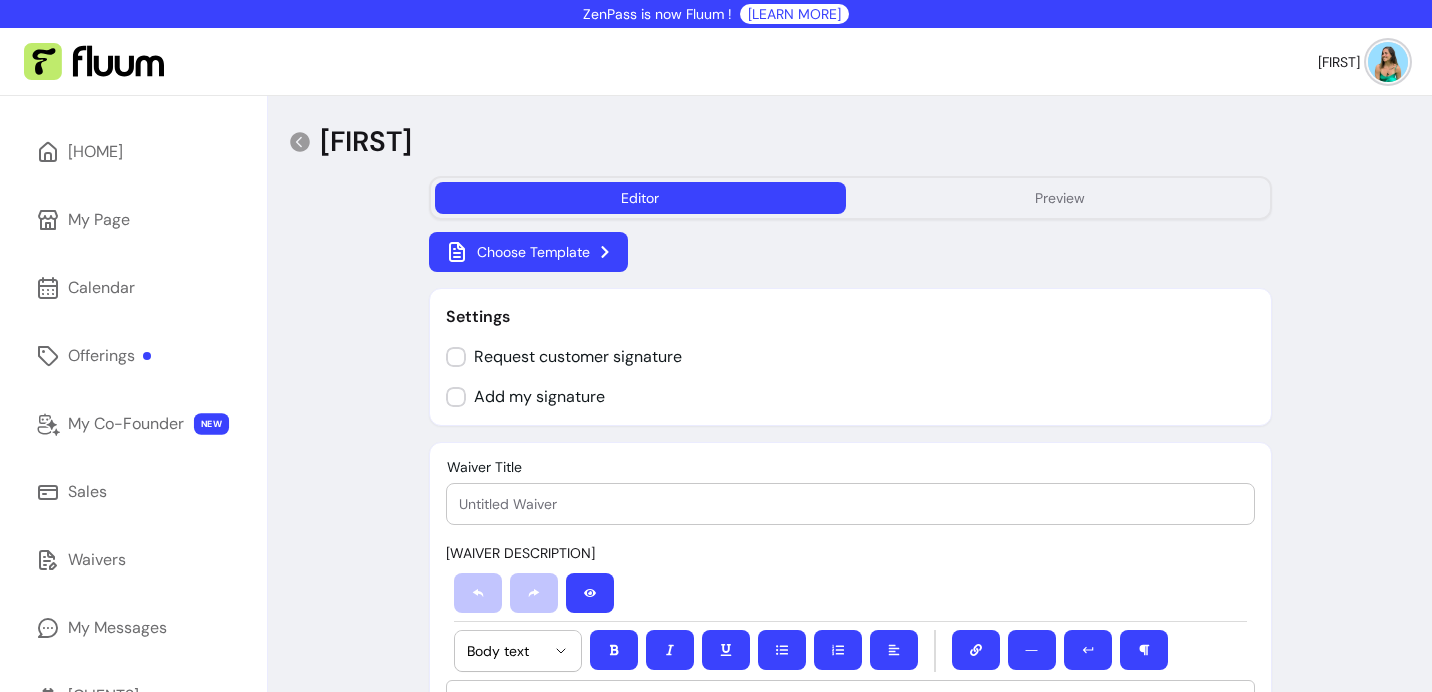 scroll, scrollTop: 415, scrollLeft: 0, axis: vertical 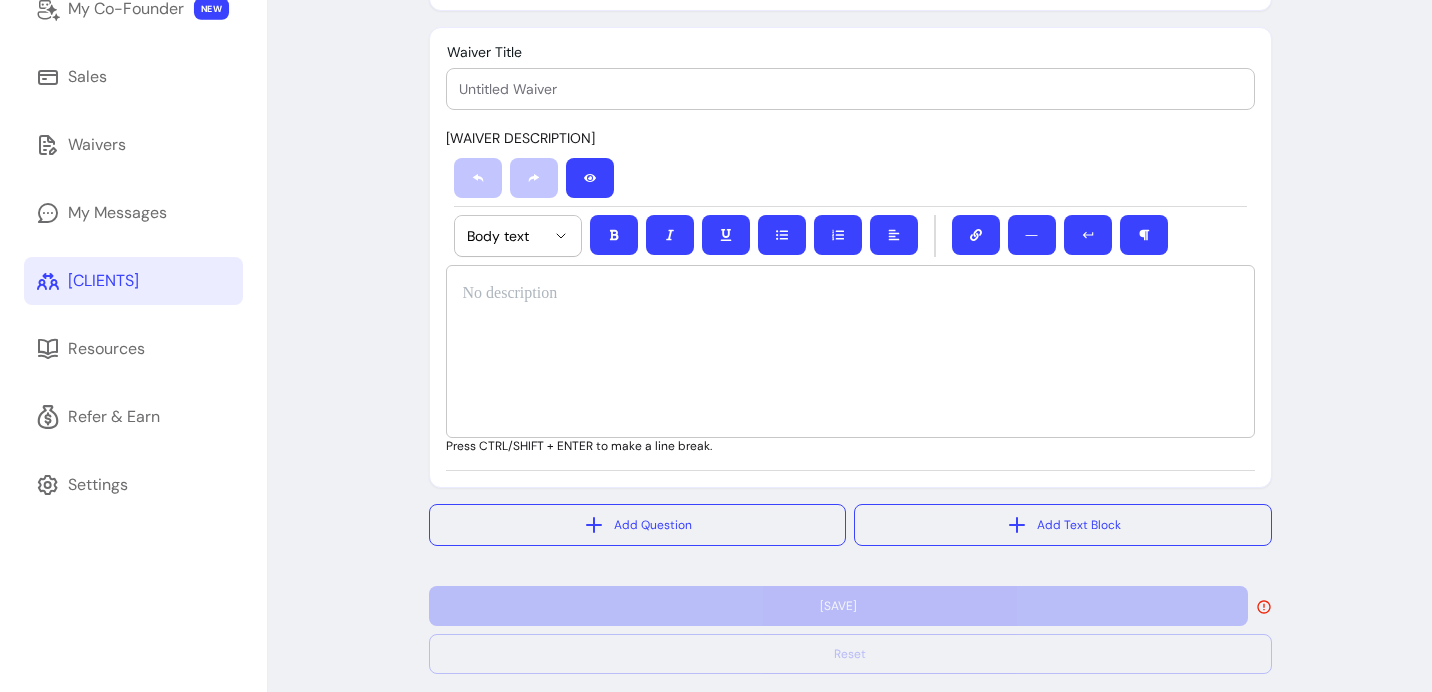 click on "[CLIENTS]" at bounding box center (133, 281) 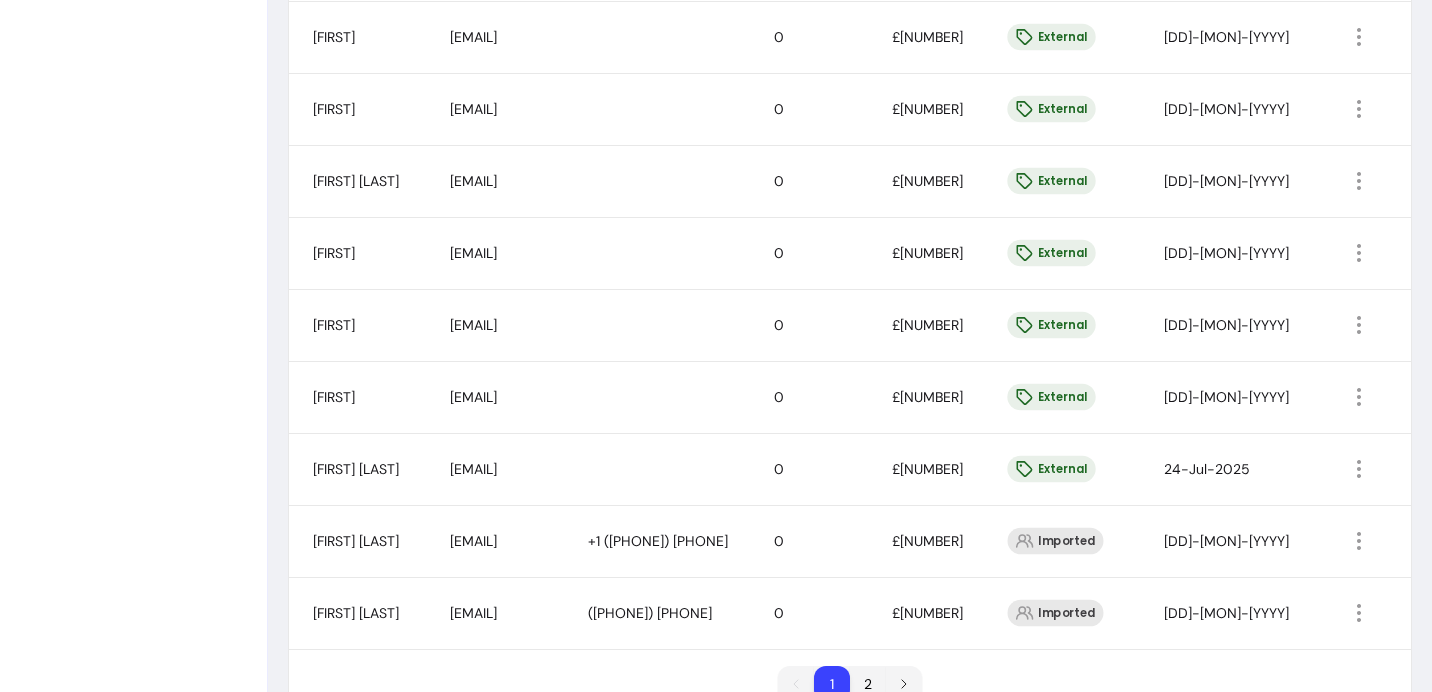 scroll, scrollTop: 1449, scrollLeft: 0, axis: vertical 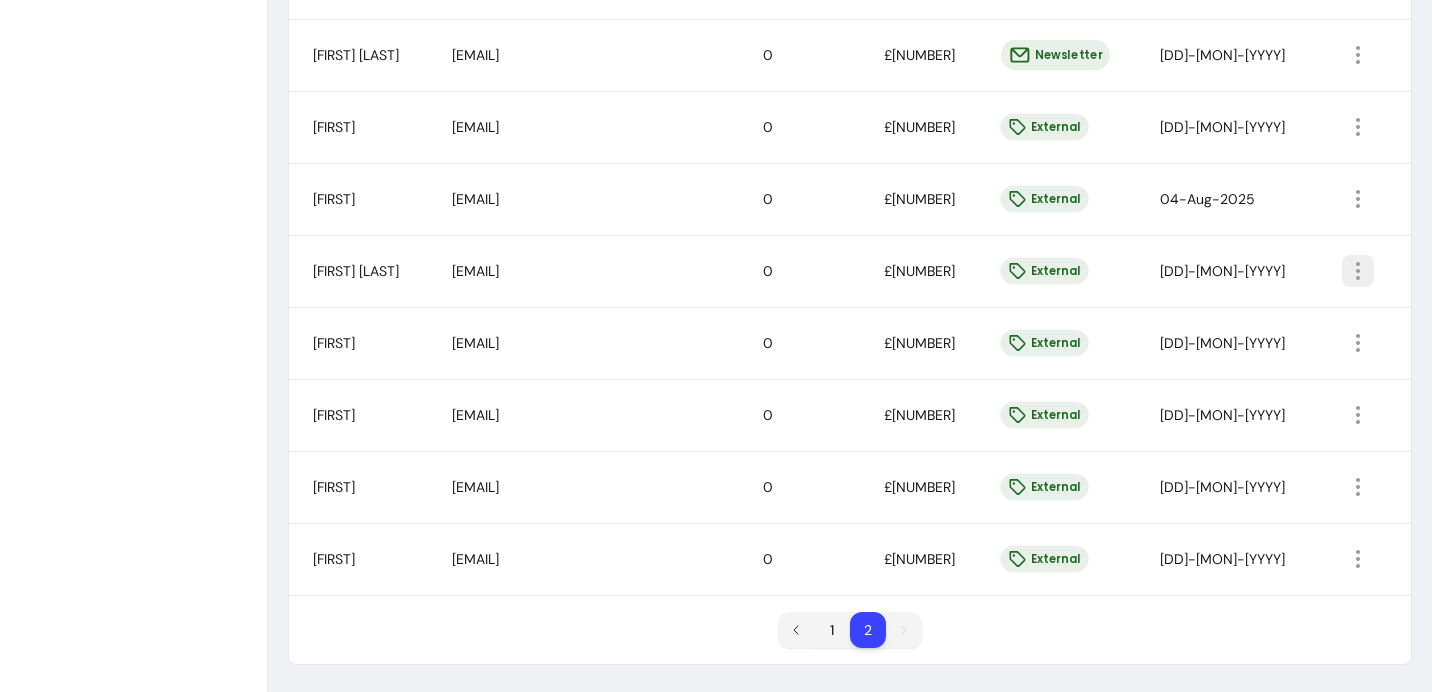 click 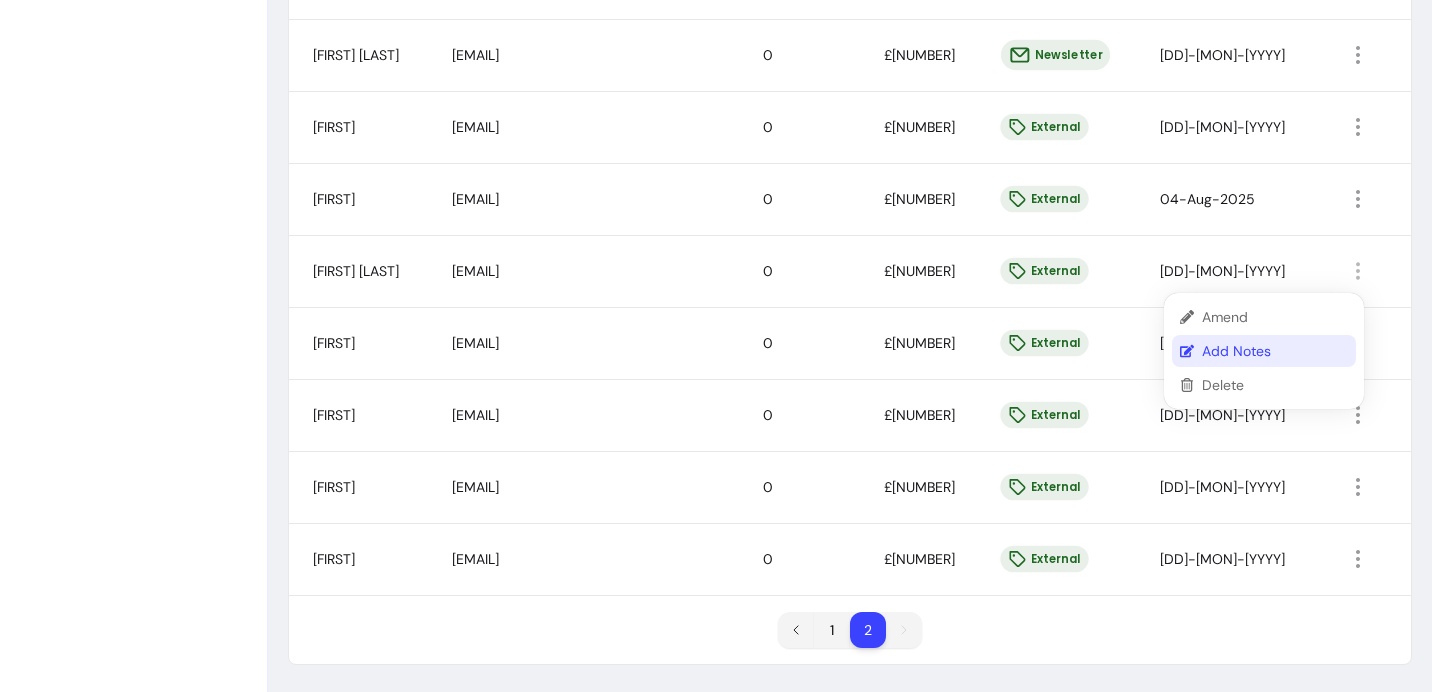 click on "Add Notes" at bounding box center [1275, 351] 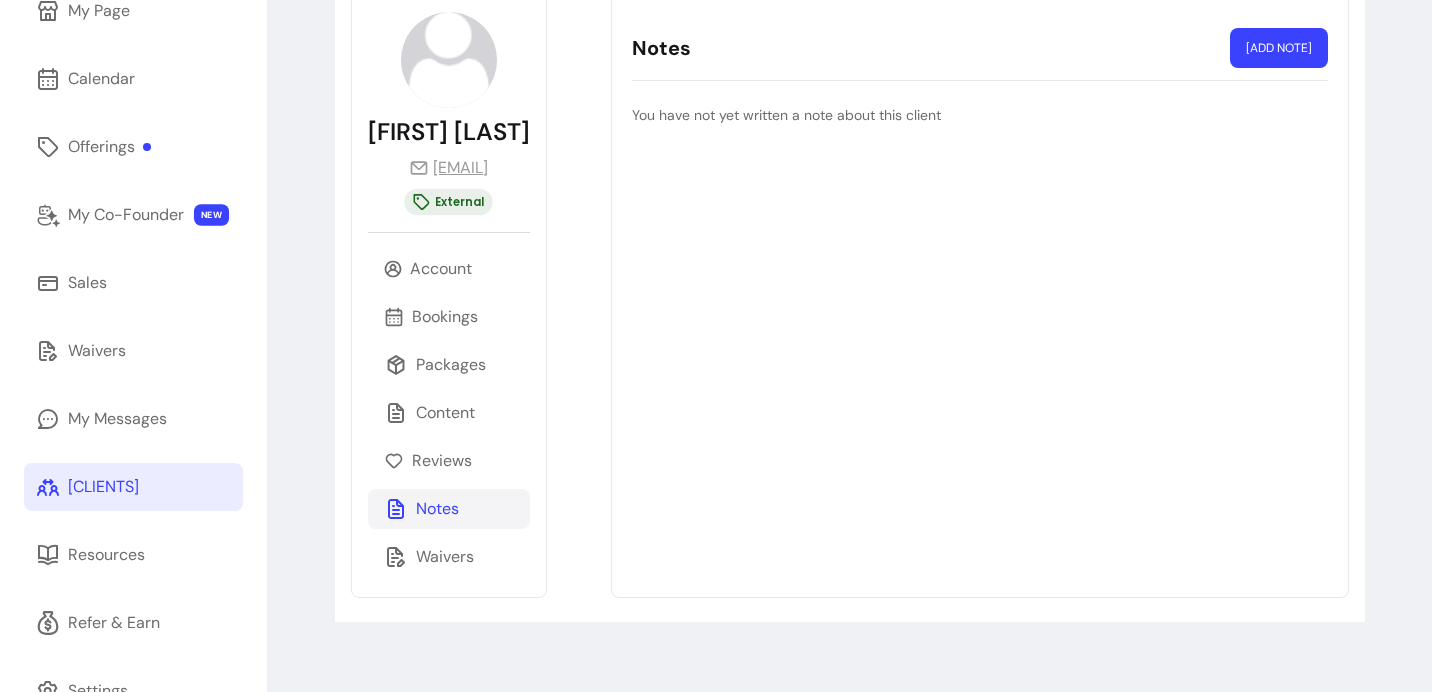 scroll, scrollTop: 264, scrollLeft: 0, axis: vertical 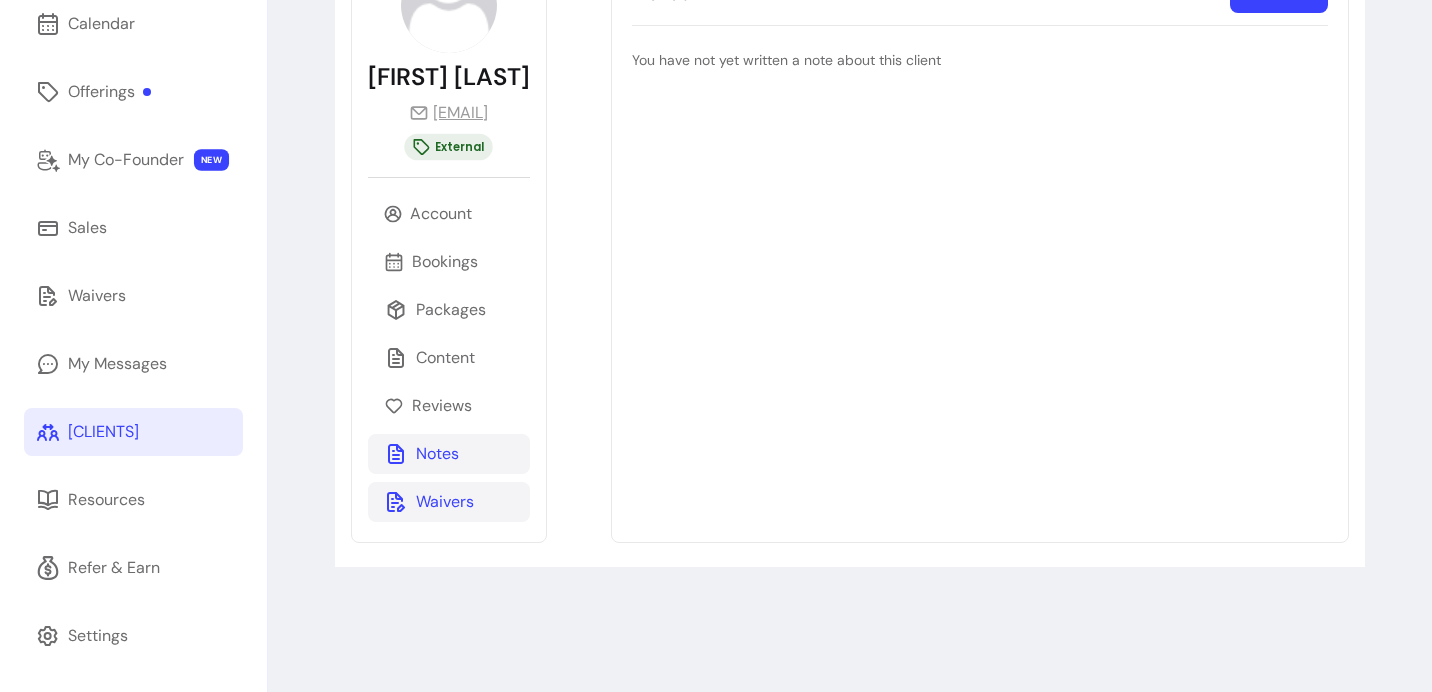 click on "Waivers" at bounding box center (445, 502) 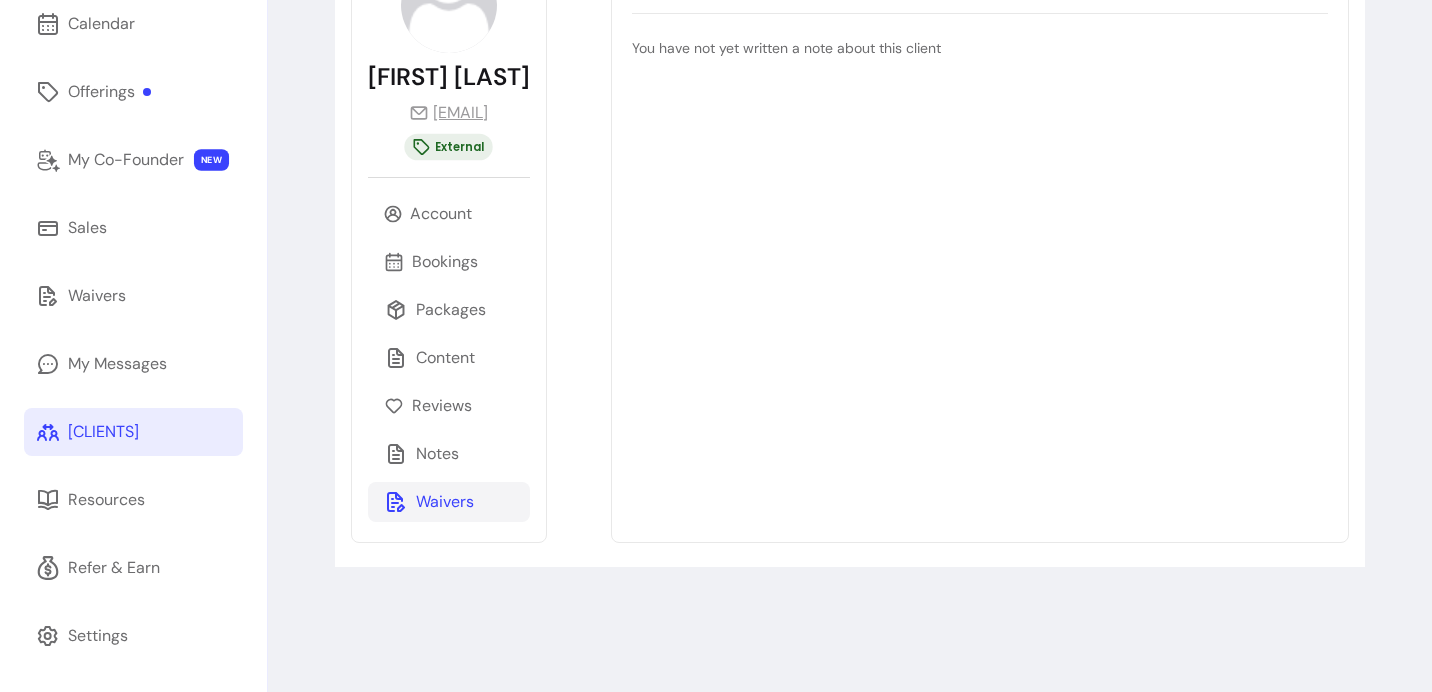 click on "Waivers" at bounding box center (445, 502) 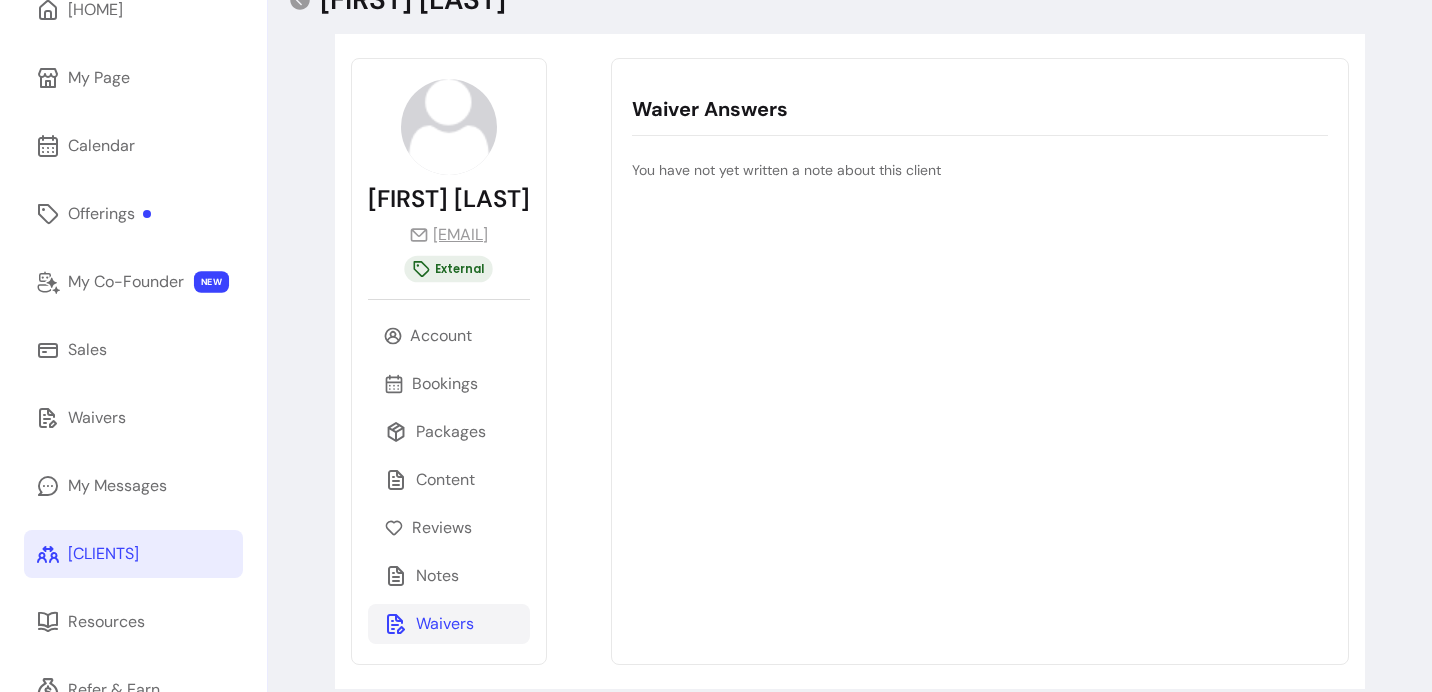 scroll, scrollTop: 142, scrollLeft: 0, axis: vertical 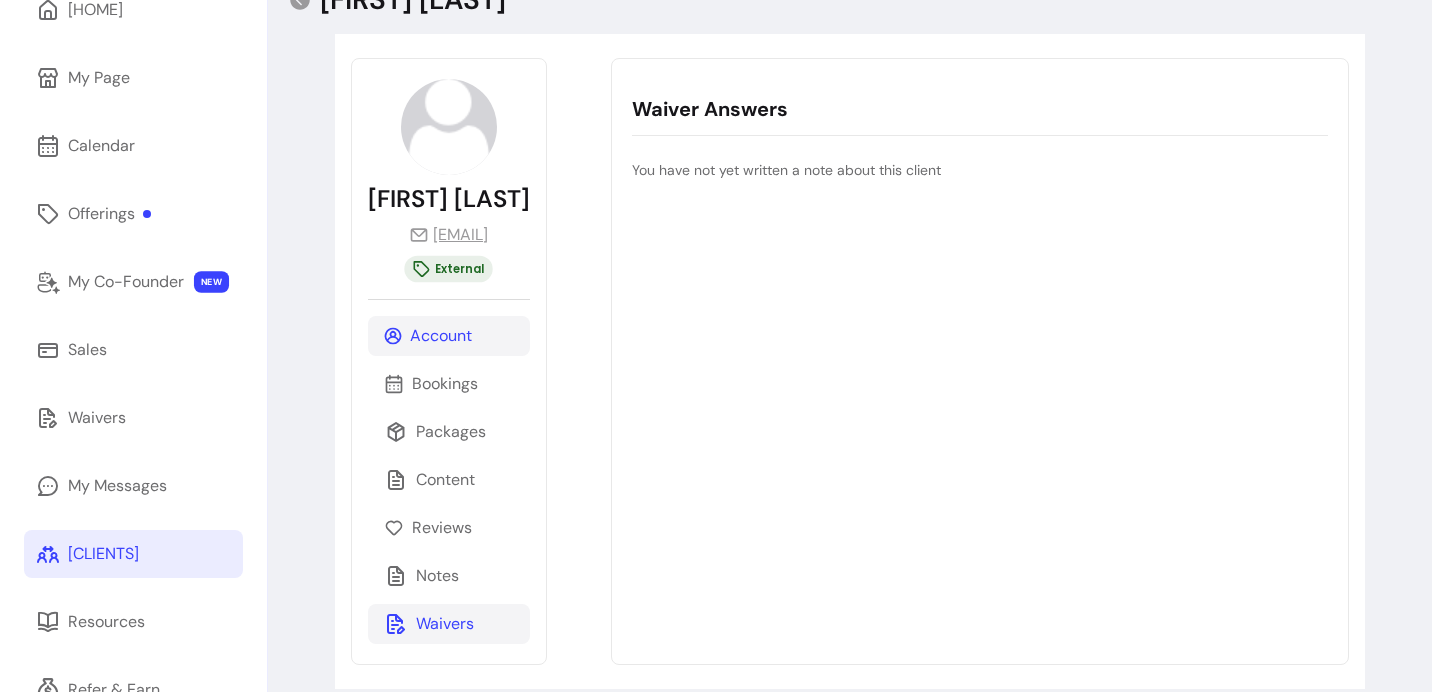 click on "Account" at bounding box center [441, 336] 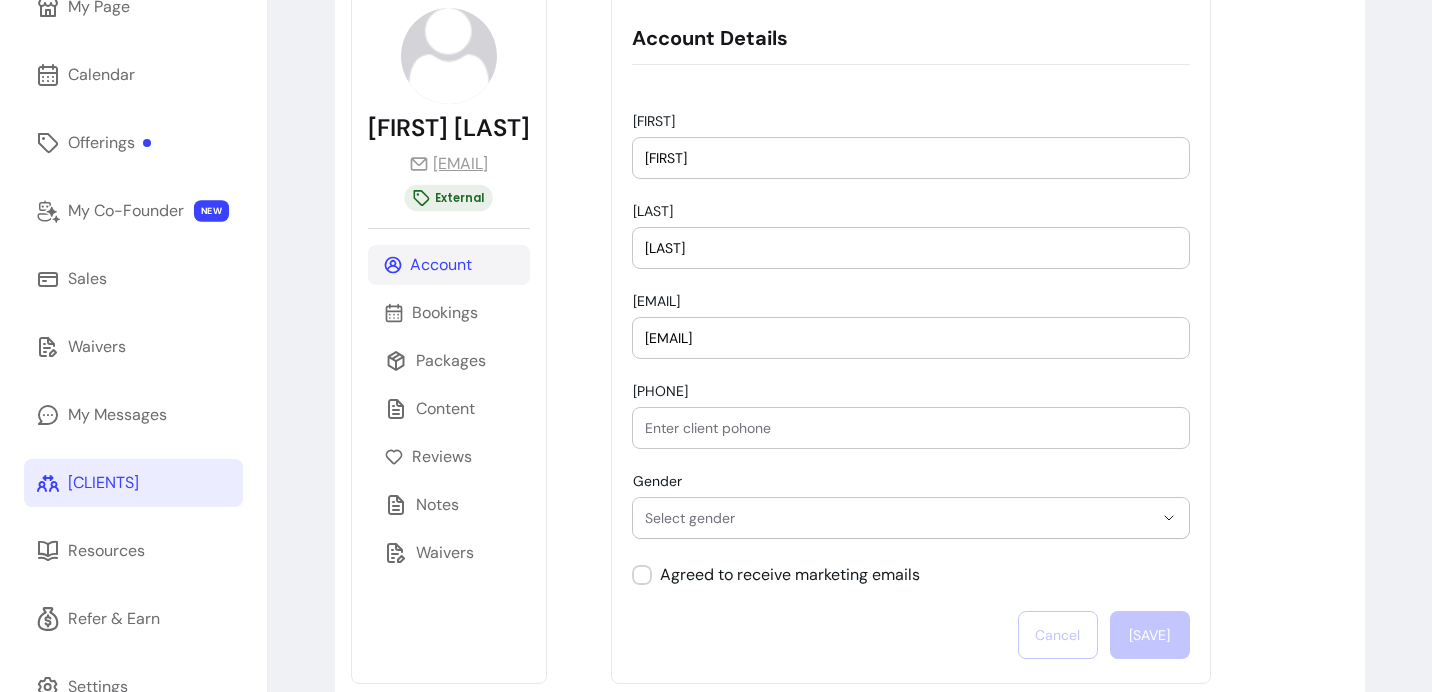 scroll, scrollTop: 264, scrollLeft: 0, axis: vertical 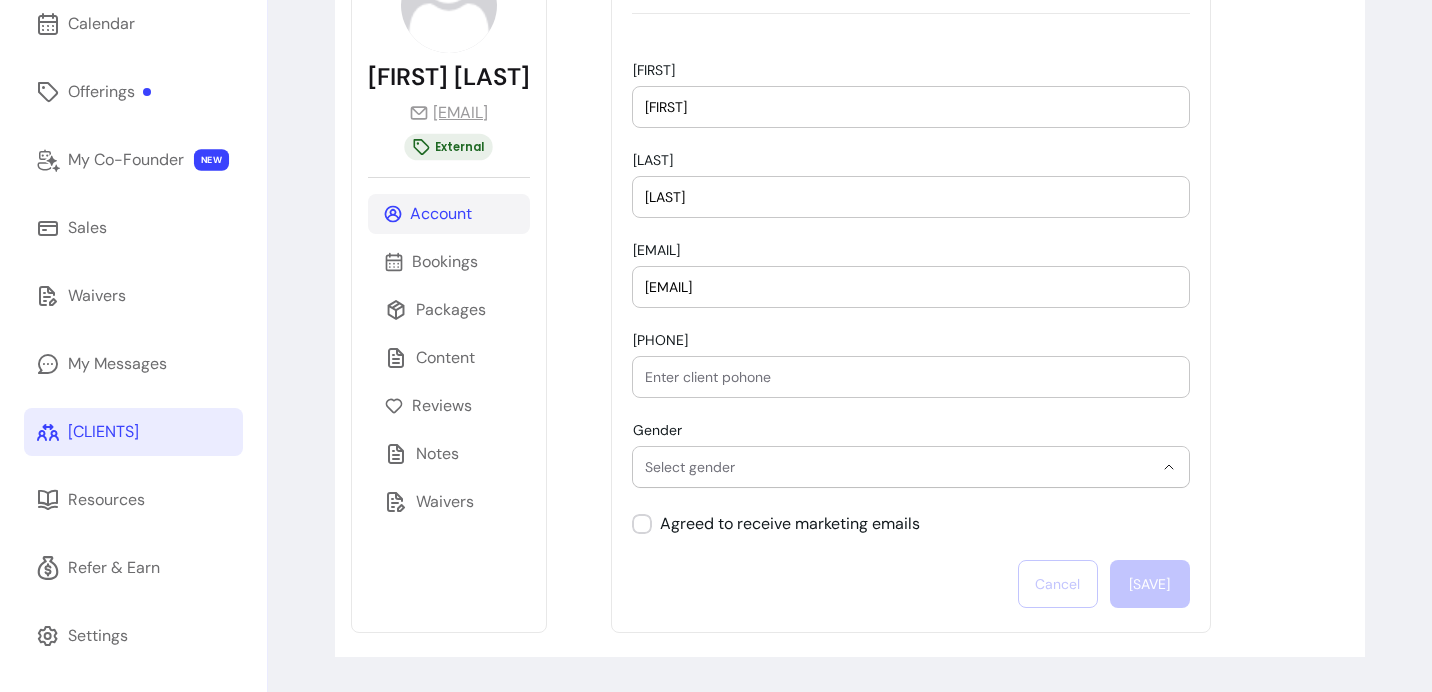 click on "Select gender" at bounding box center [899, 467] 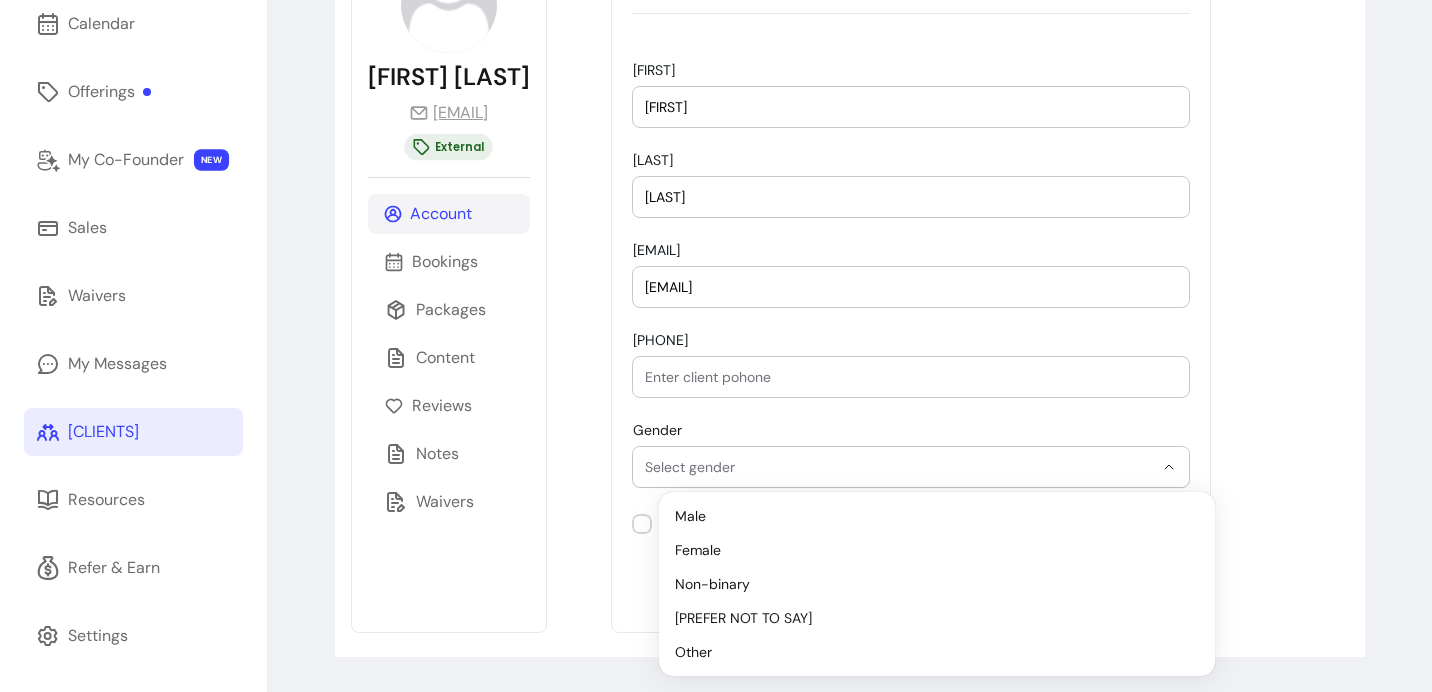 click on "Select gender" at bounding box center [899, 467] 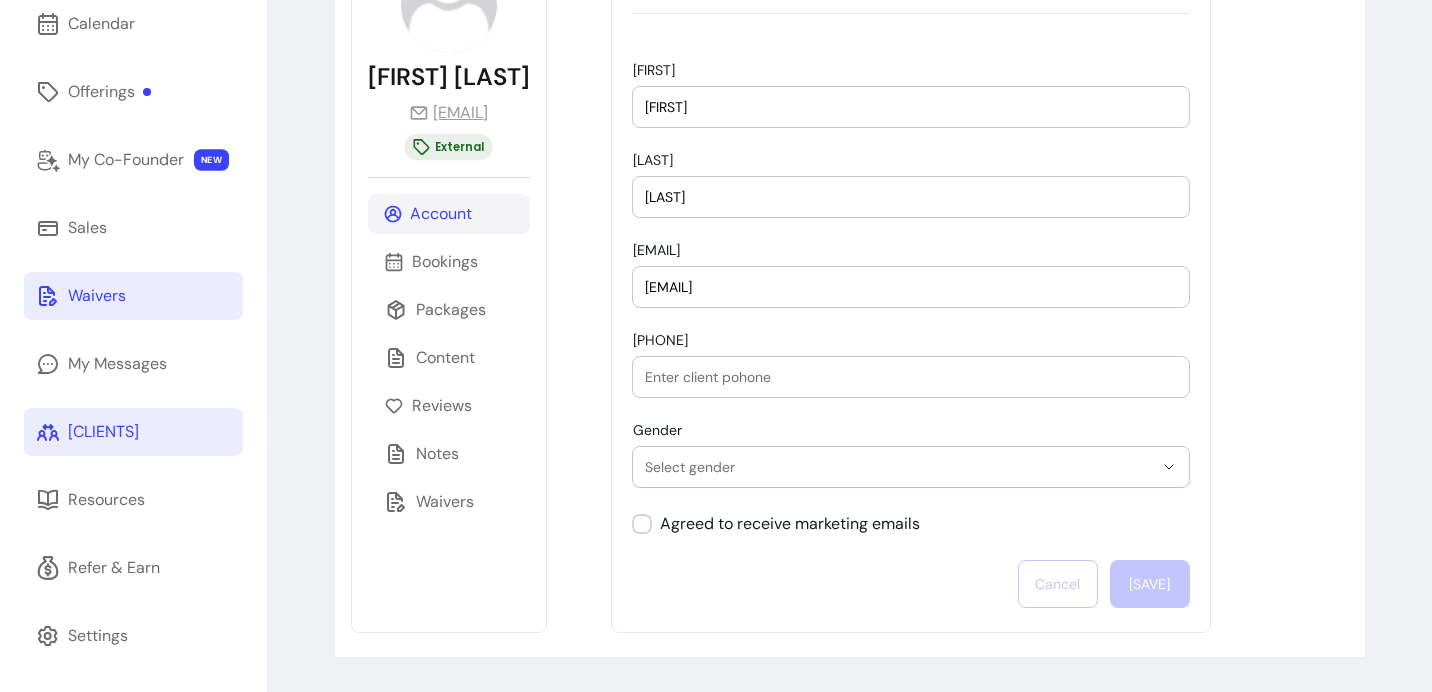 click on "Waivers" at bounding box center [97, 296] 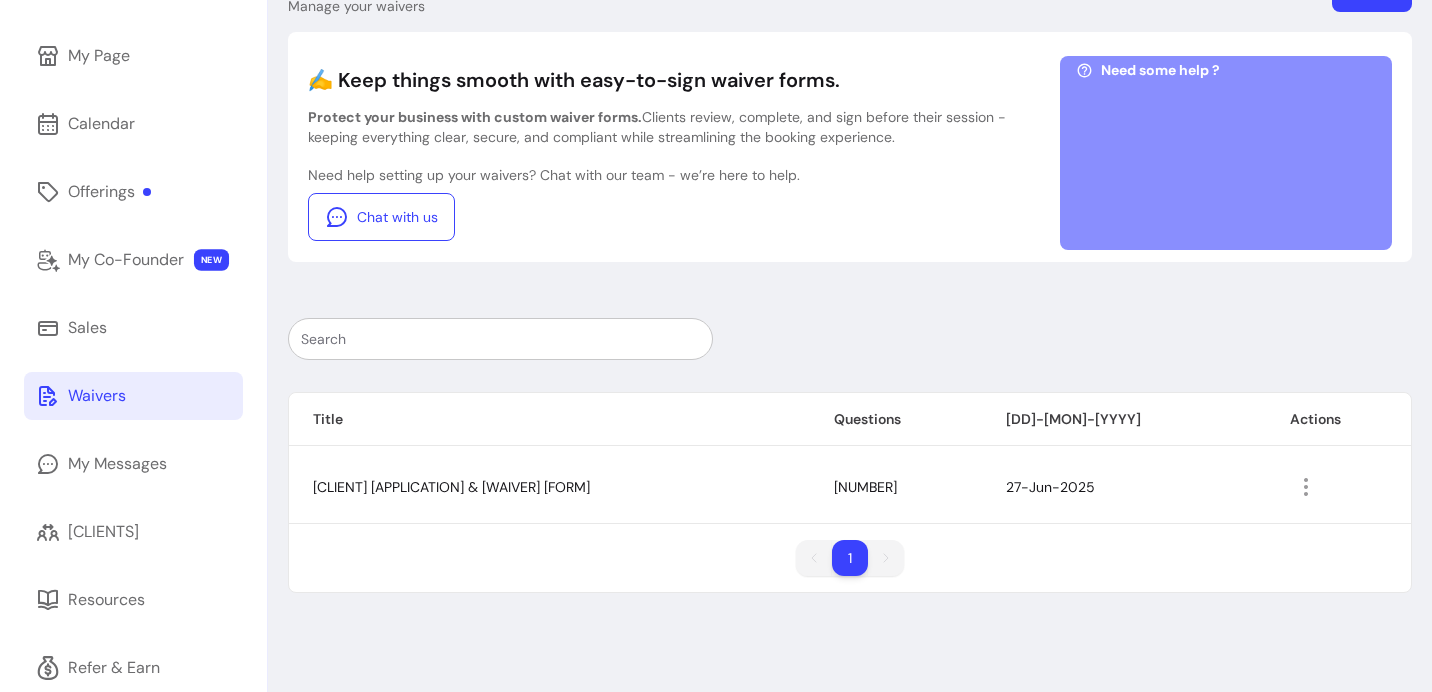 scroll, scrollTop: 264, scrollLeft: 0, axis: vertical 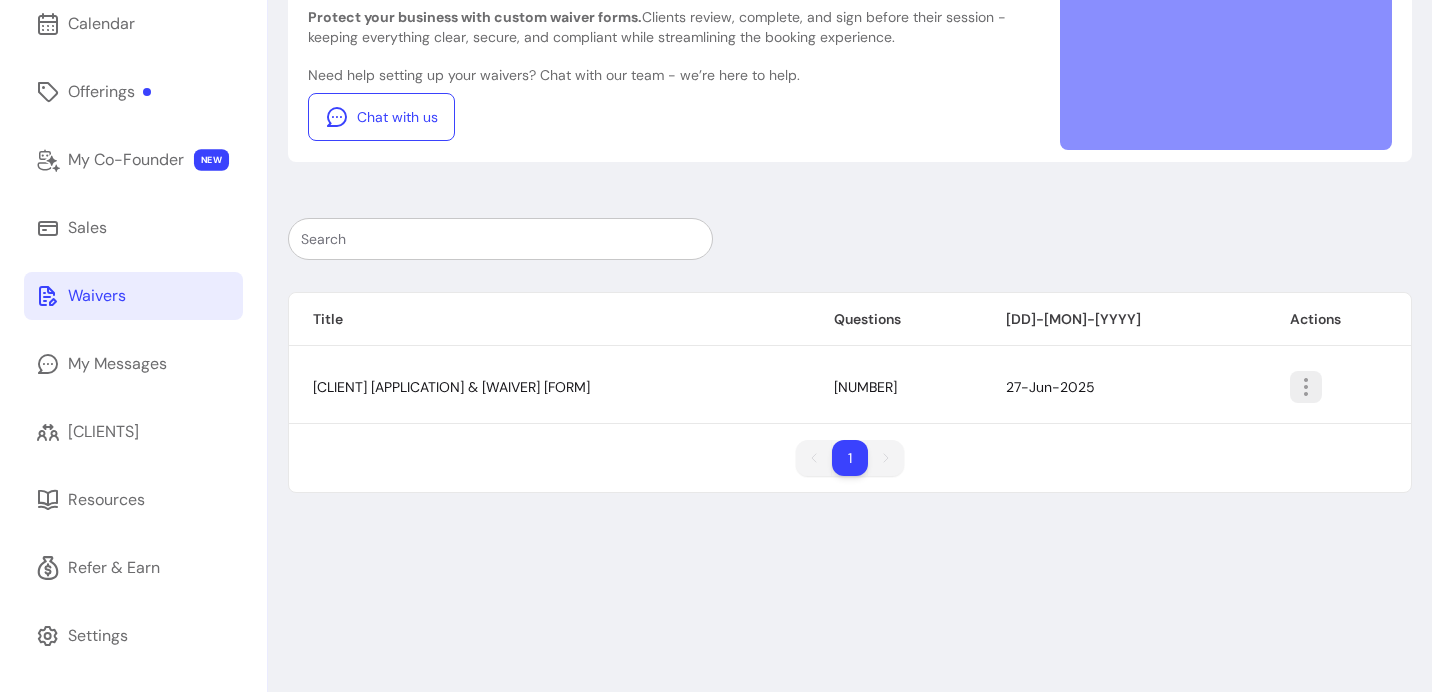 click 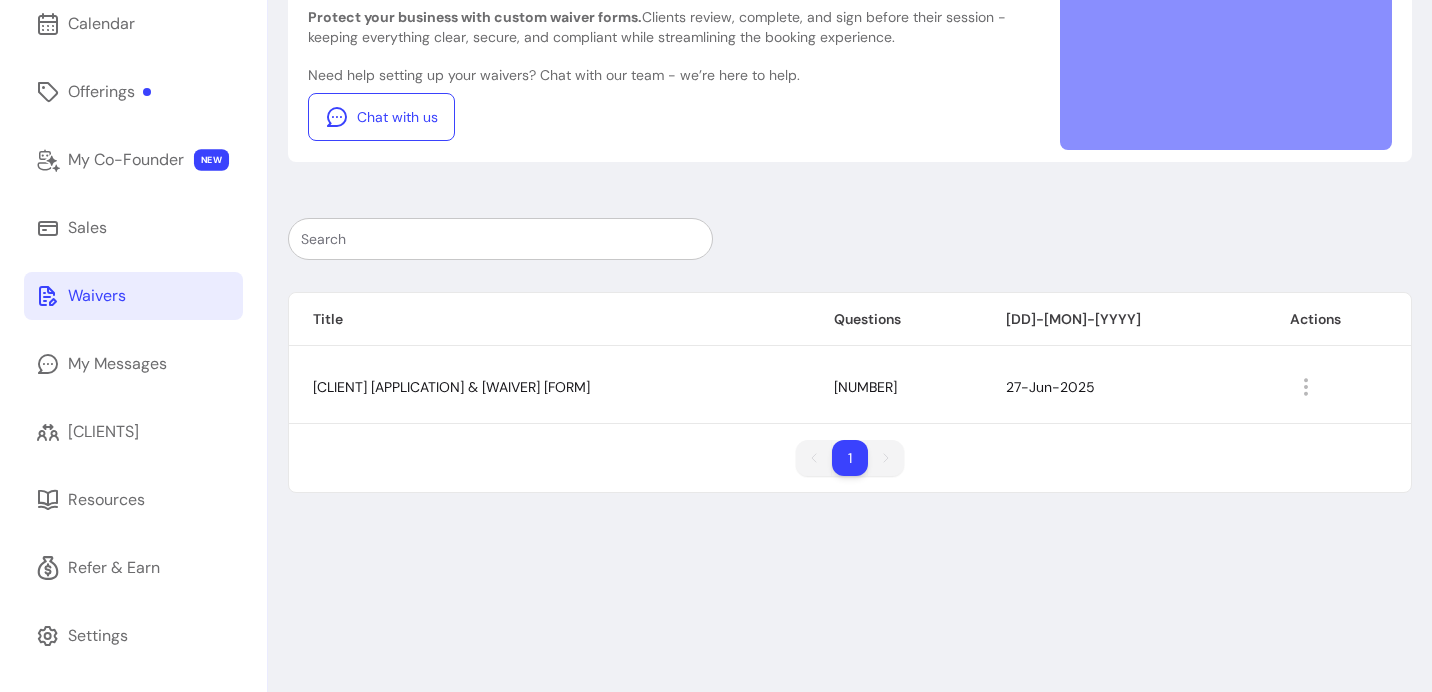 click on "[CLIENT] [APPLICATION] & [WAIVER] [FORM]" at bounding box center (549, 387) 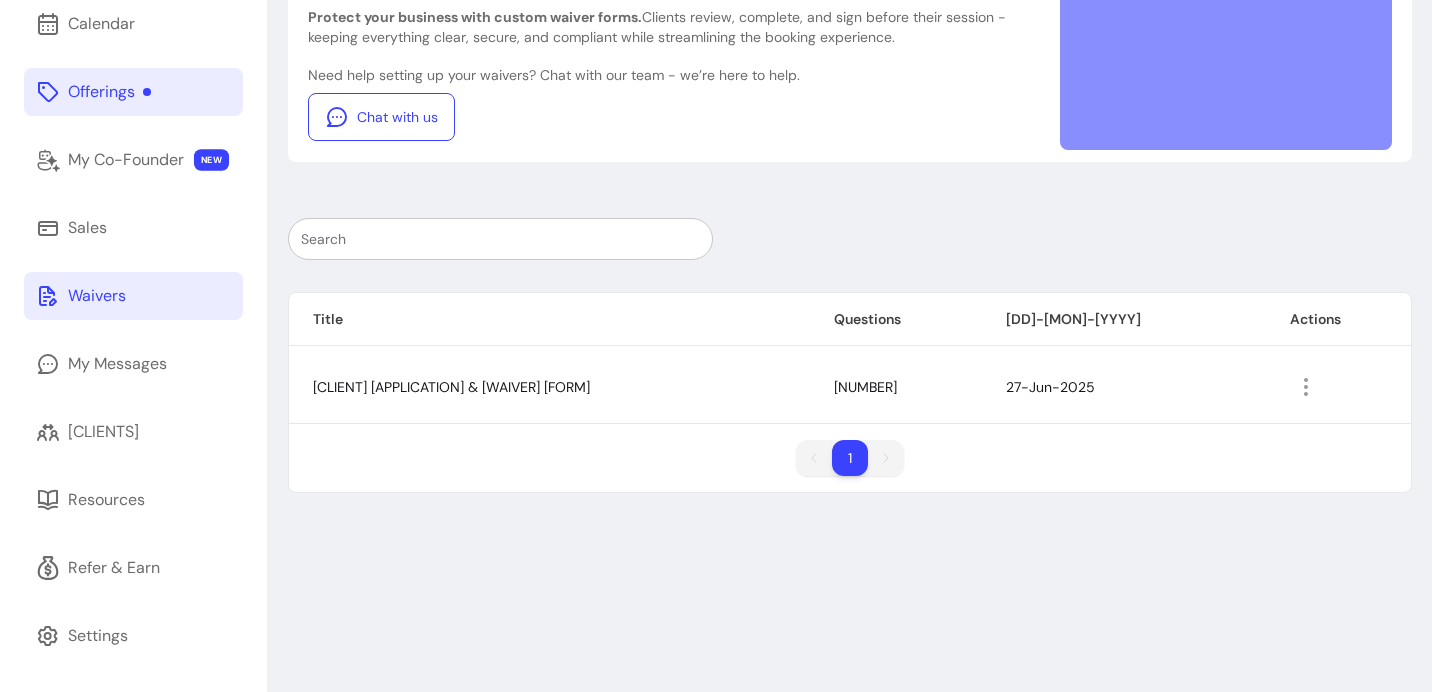 click on "Offerings" at bounding box center (133, 92) 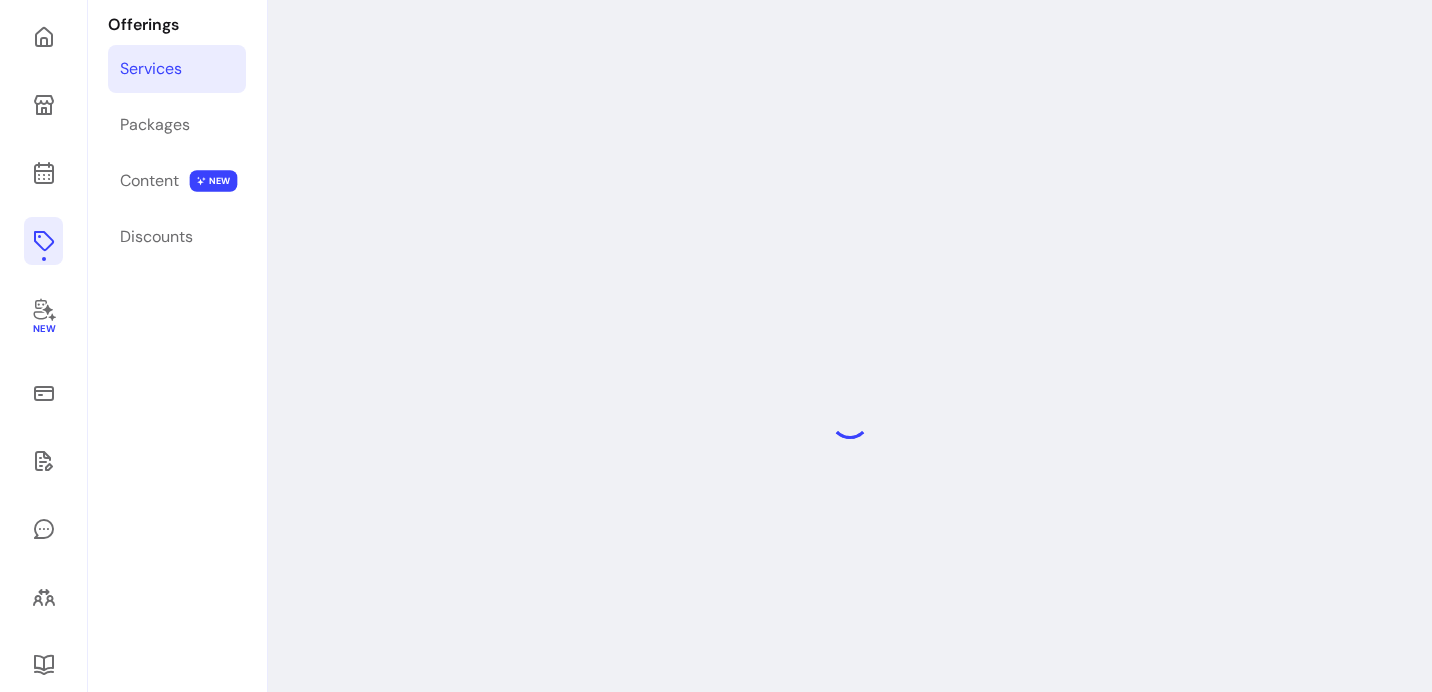 scroll, scrollTop: 96, scrollLeft: 0, axis: vertical 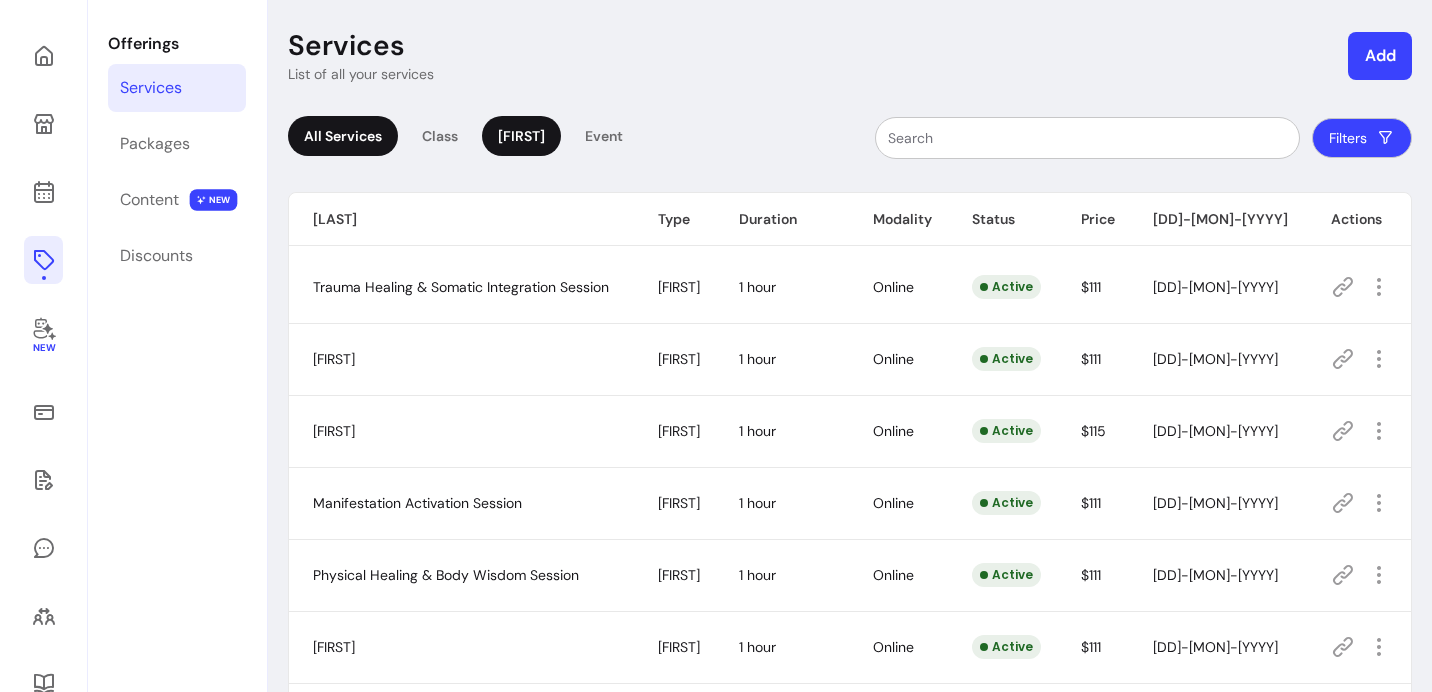 click on "[FIRST]" at bounding box center (521, 136) 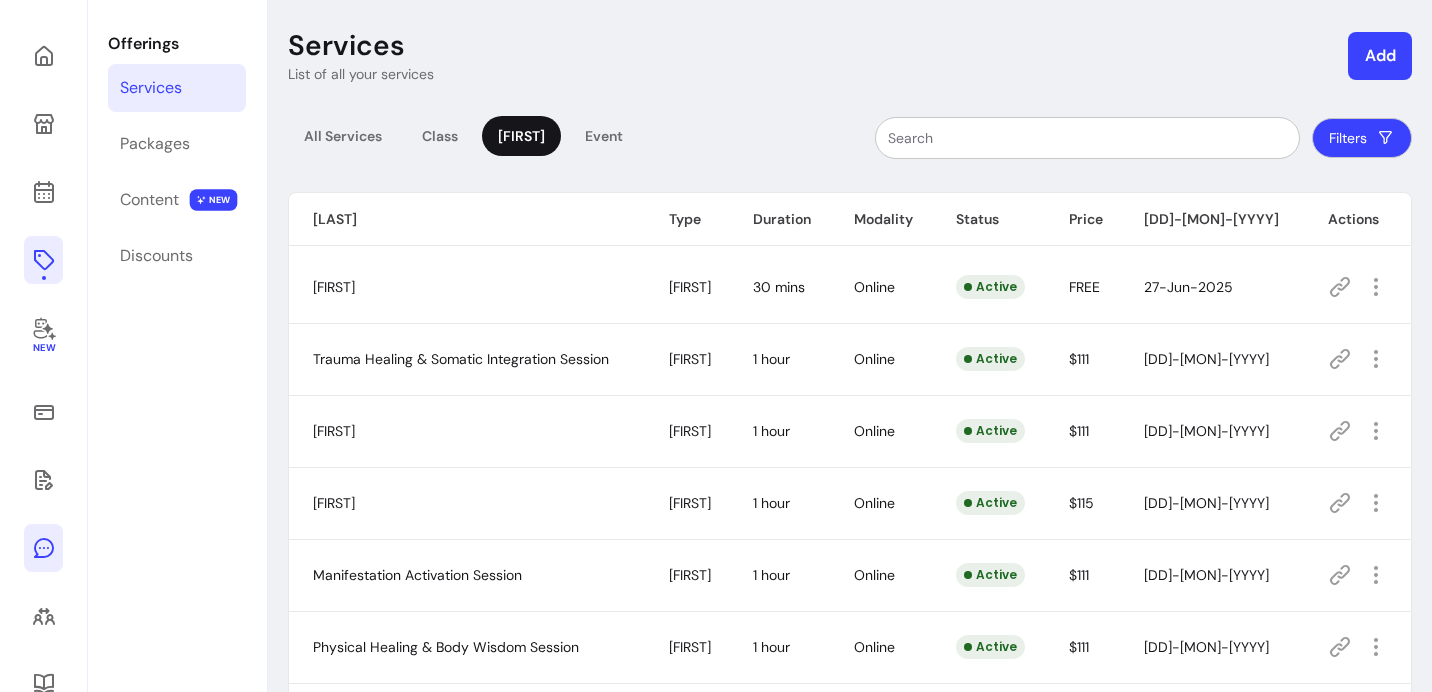 click 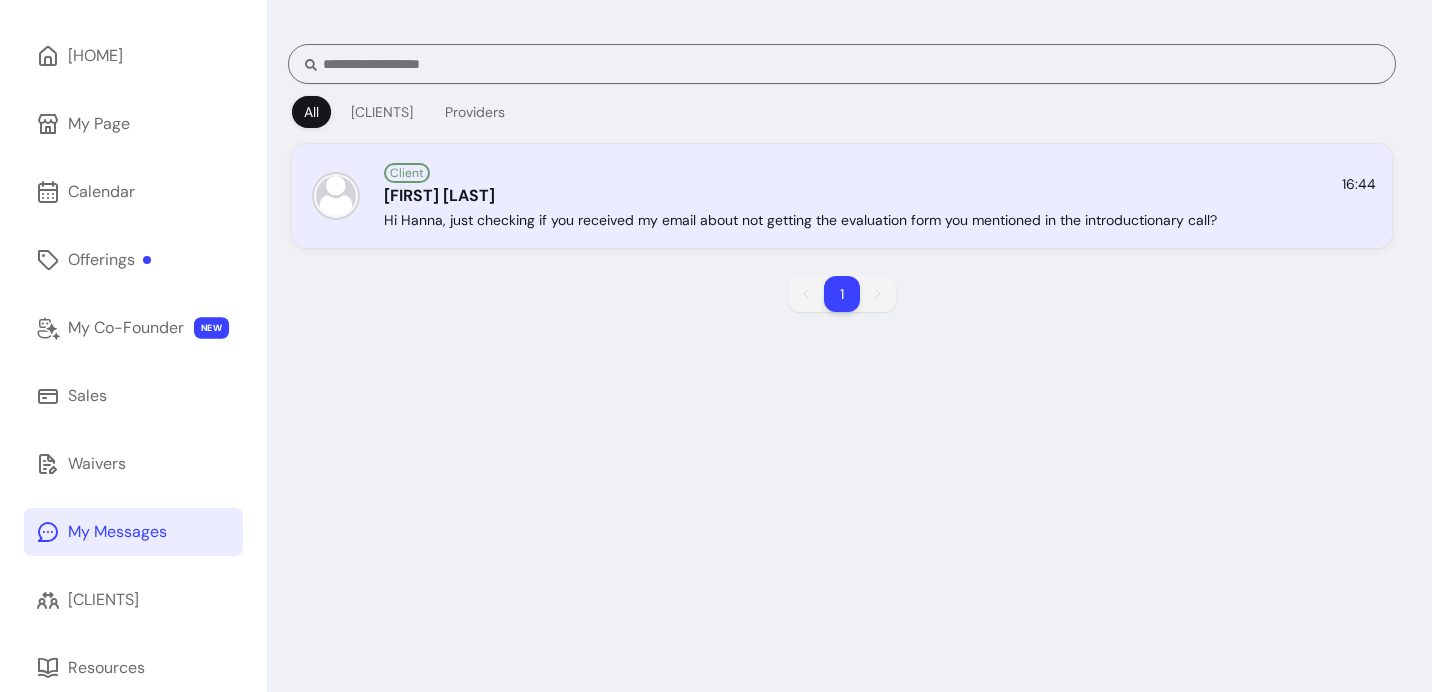 click on "[FIRST] [LAST]" at bounding box center [827, 196] 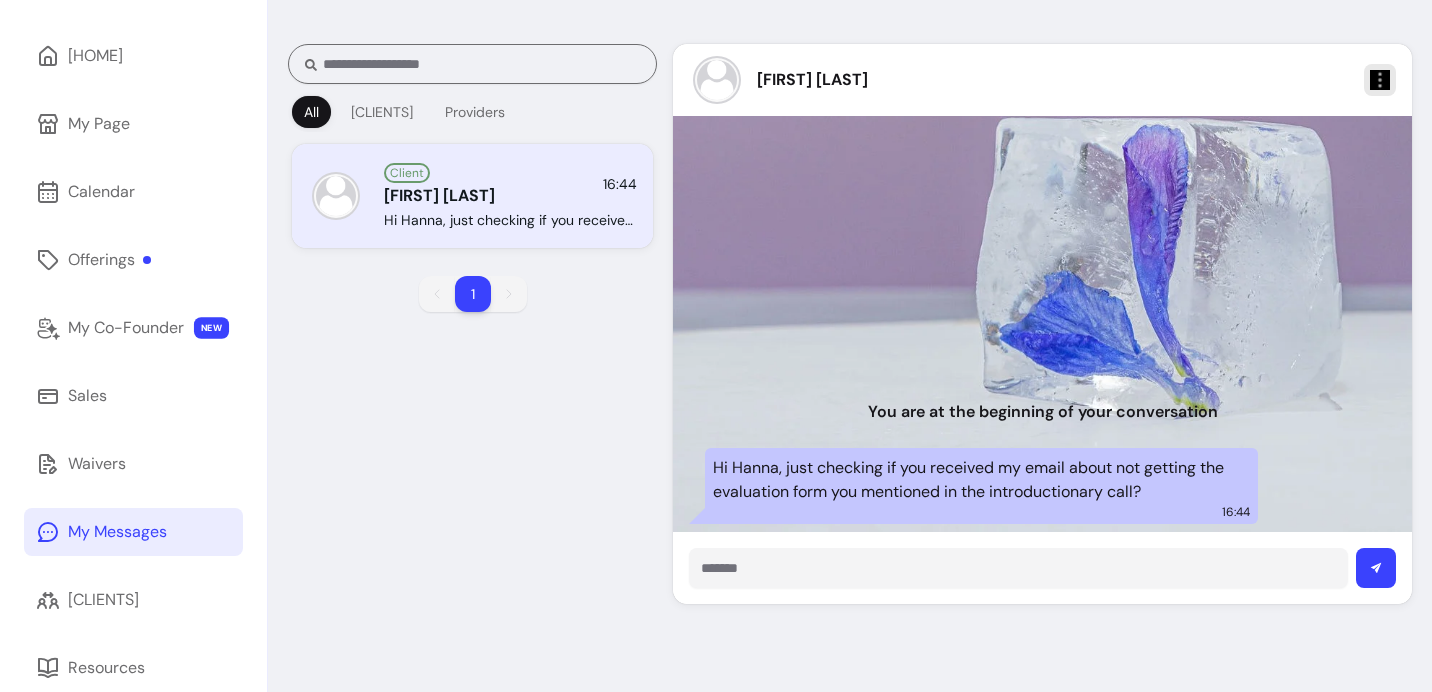 click at bounding box center [1018, 568] 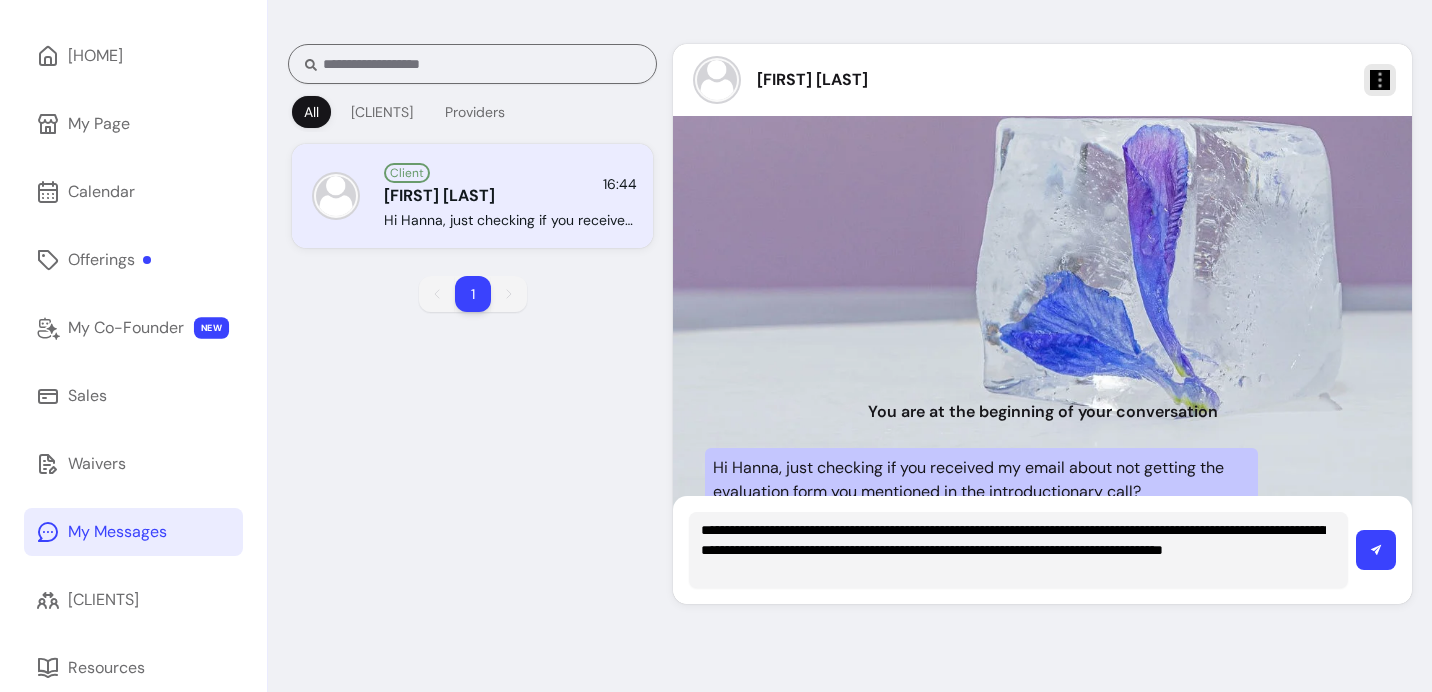 scroll, scrollTop: 0, scrollLeft: 0, axis: both 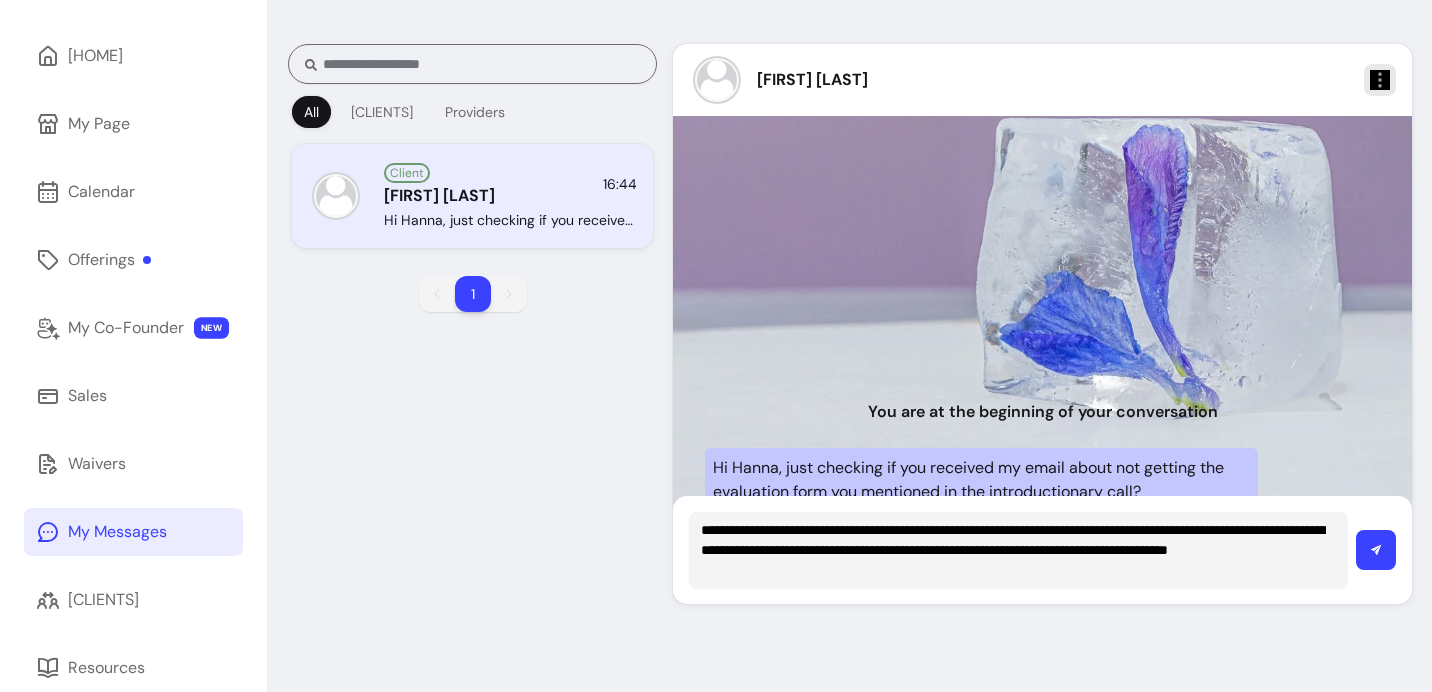 click on "**********" at bounding box center (1013, 550) 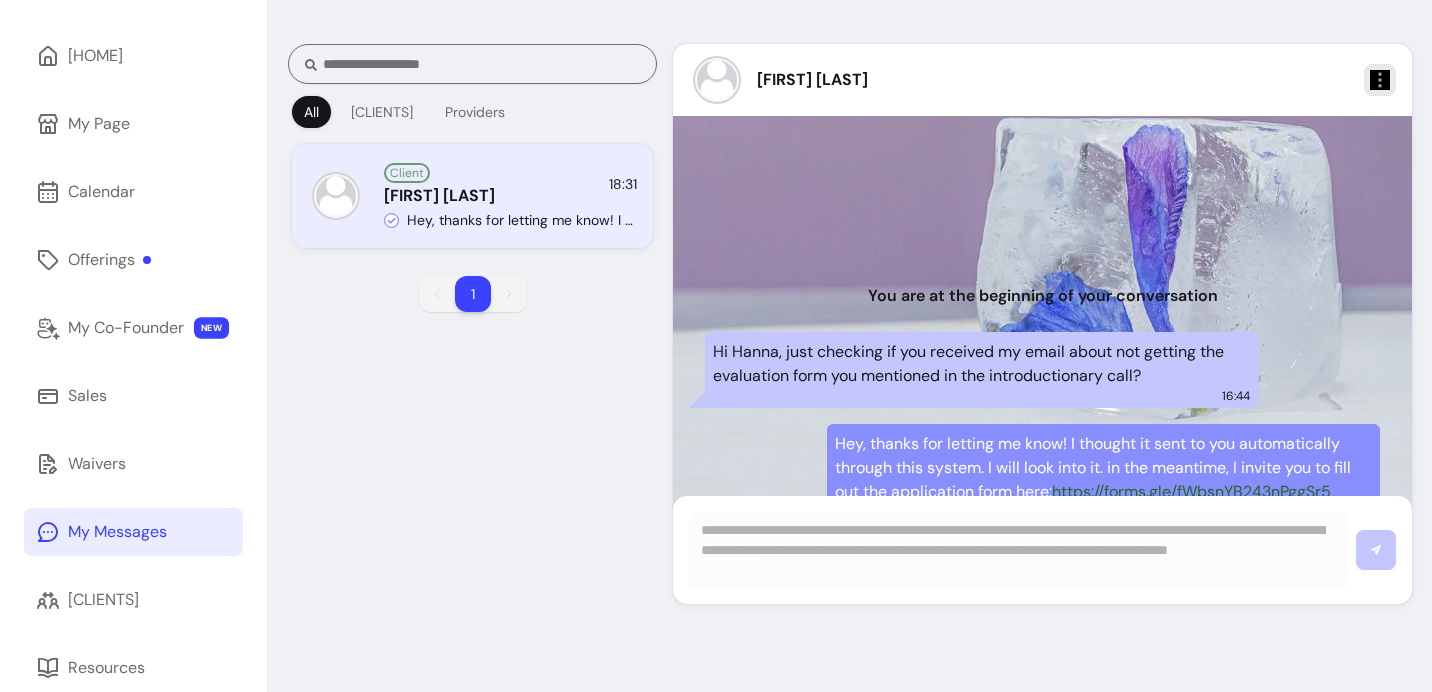 type 